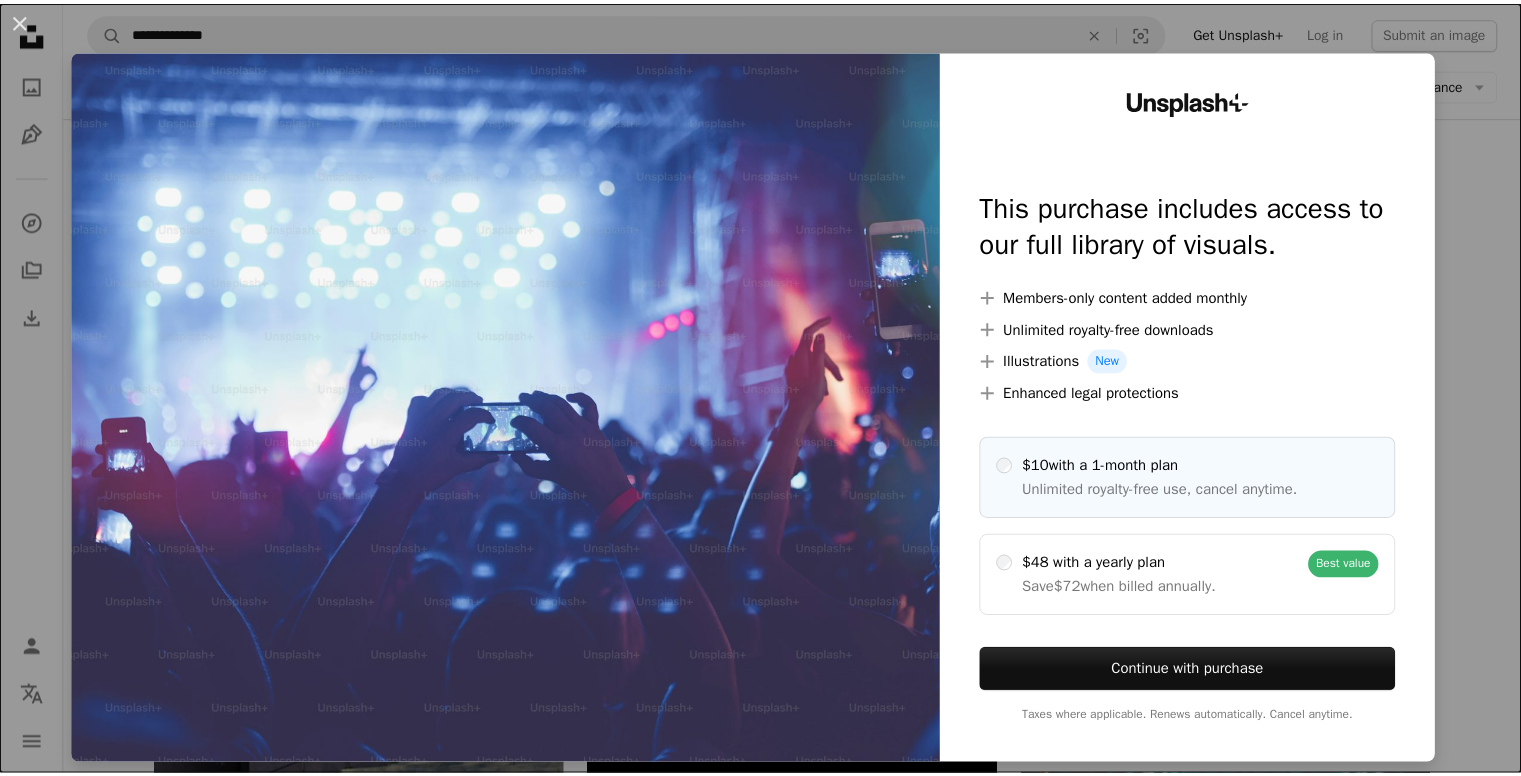 scroll, scrollTop: 59, scrollLeft: 0, axis: vertical 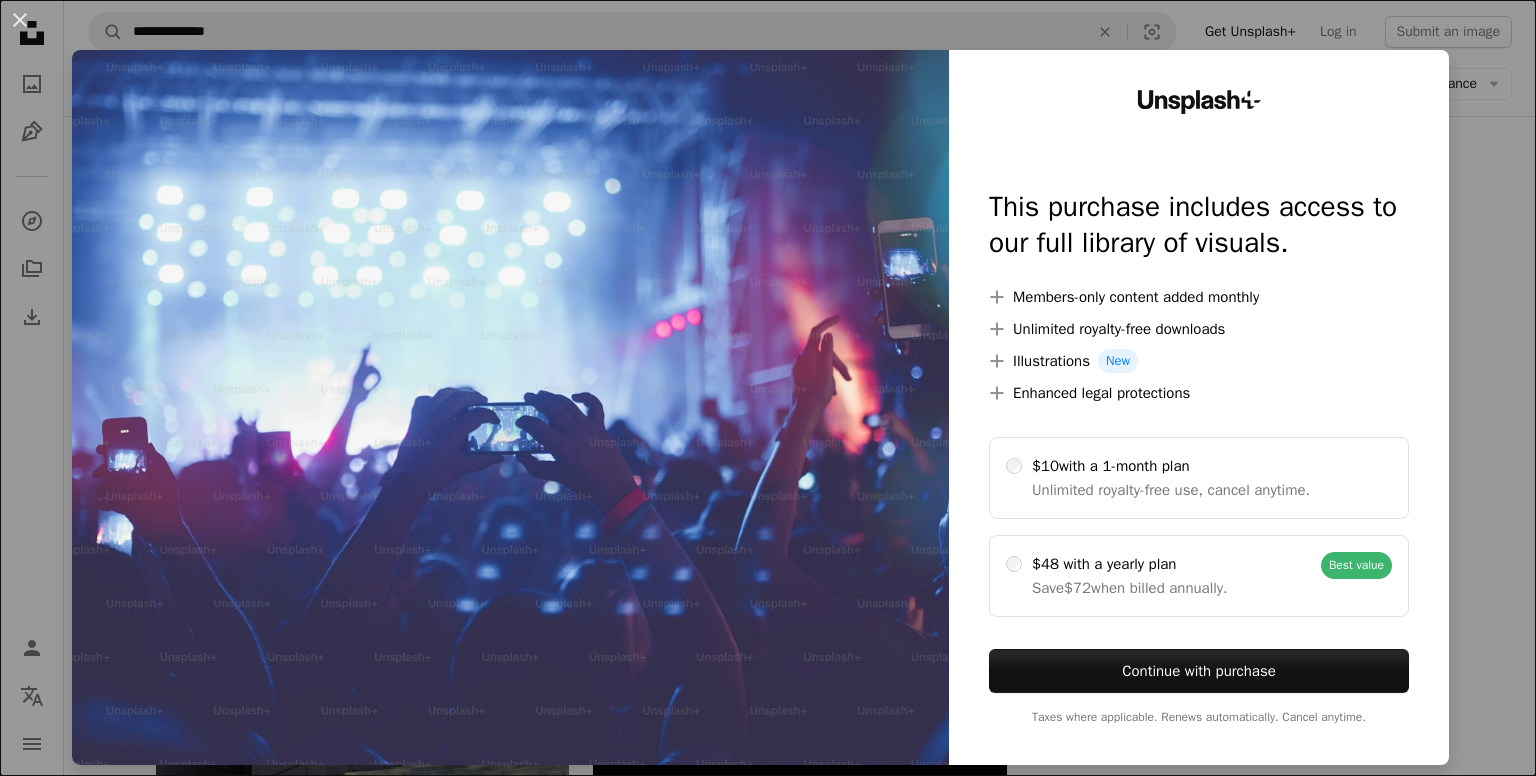 click on "An X shape Unsplash+ This purchase includes access to our full library of visuals. A plus sign Members-only content added monthly A plus sign Unlimited royalty-free downloads A plus sign Illustrations  New A plus sign Enhanced legal protections $10  with a 1-month plan Unlimited royalty-free use, cancel anytime. $48   with a yearly plan Save  $72  when billed annually. Best value Continue with purchase Taxes where applicable. Renews automatically. Cancel anytime." at bounding box center (768, 388) 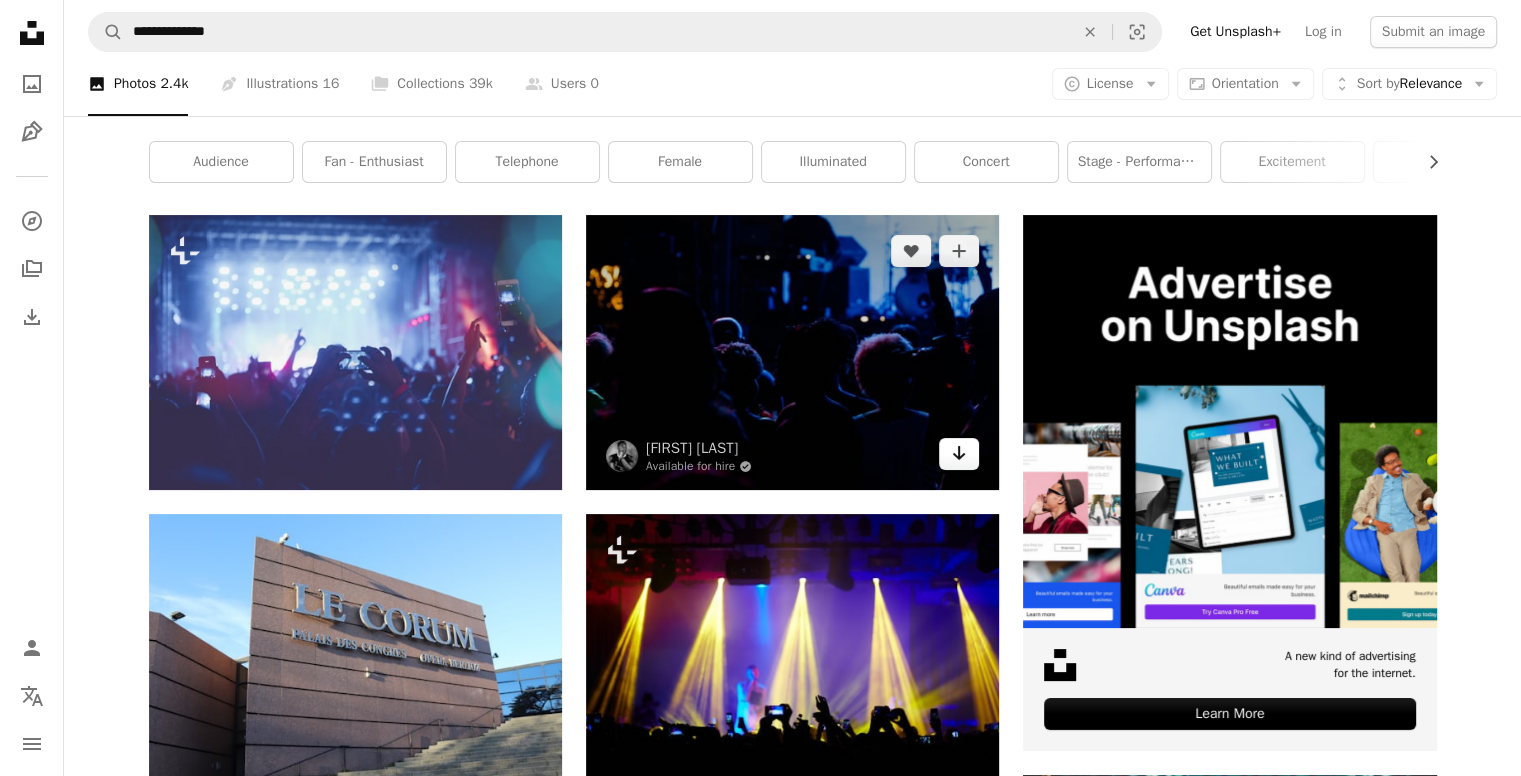 click on "Arrow pointing down" 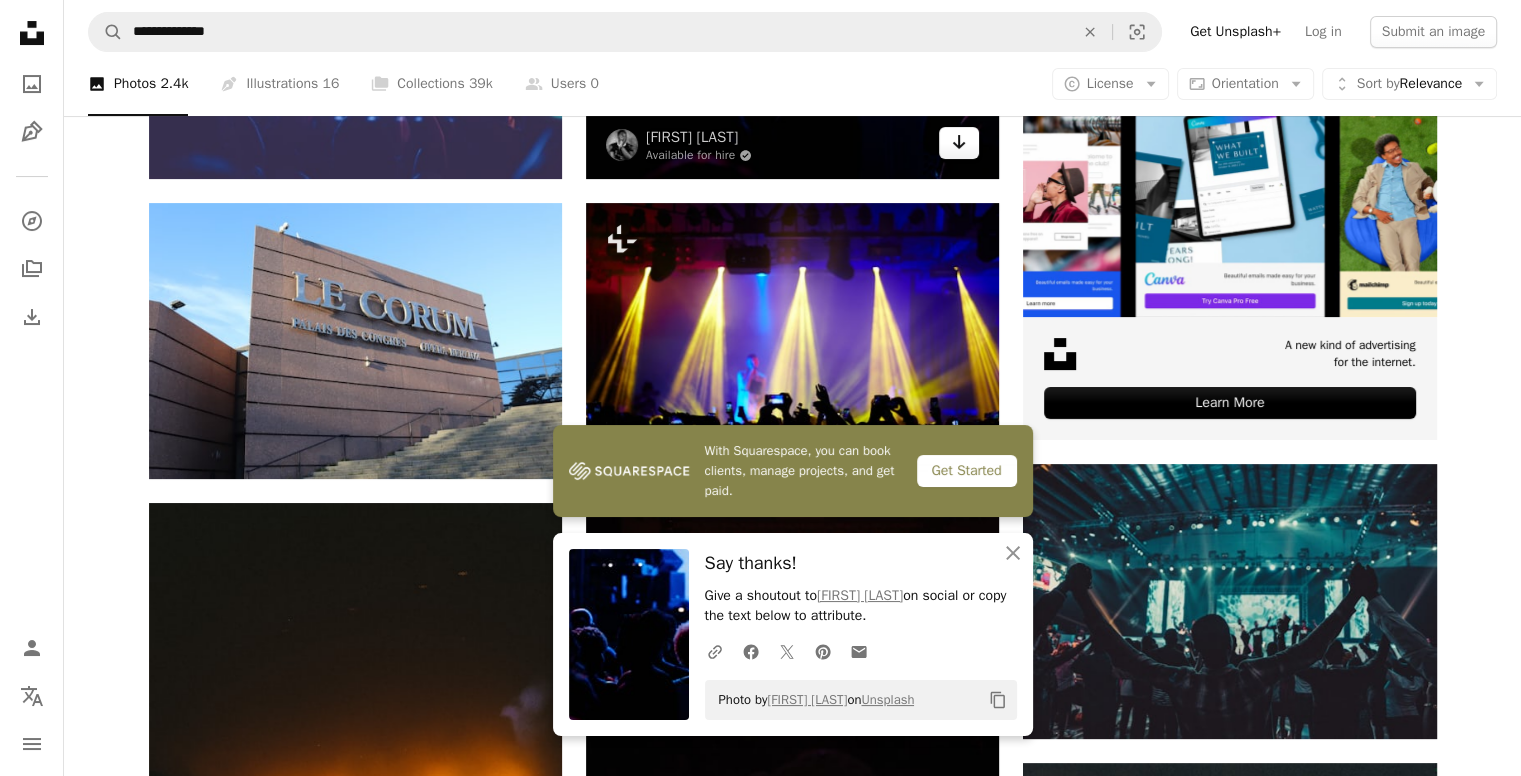 scroll, scrollTop: 555, scrollLeft: 0, axis: vertical 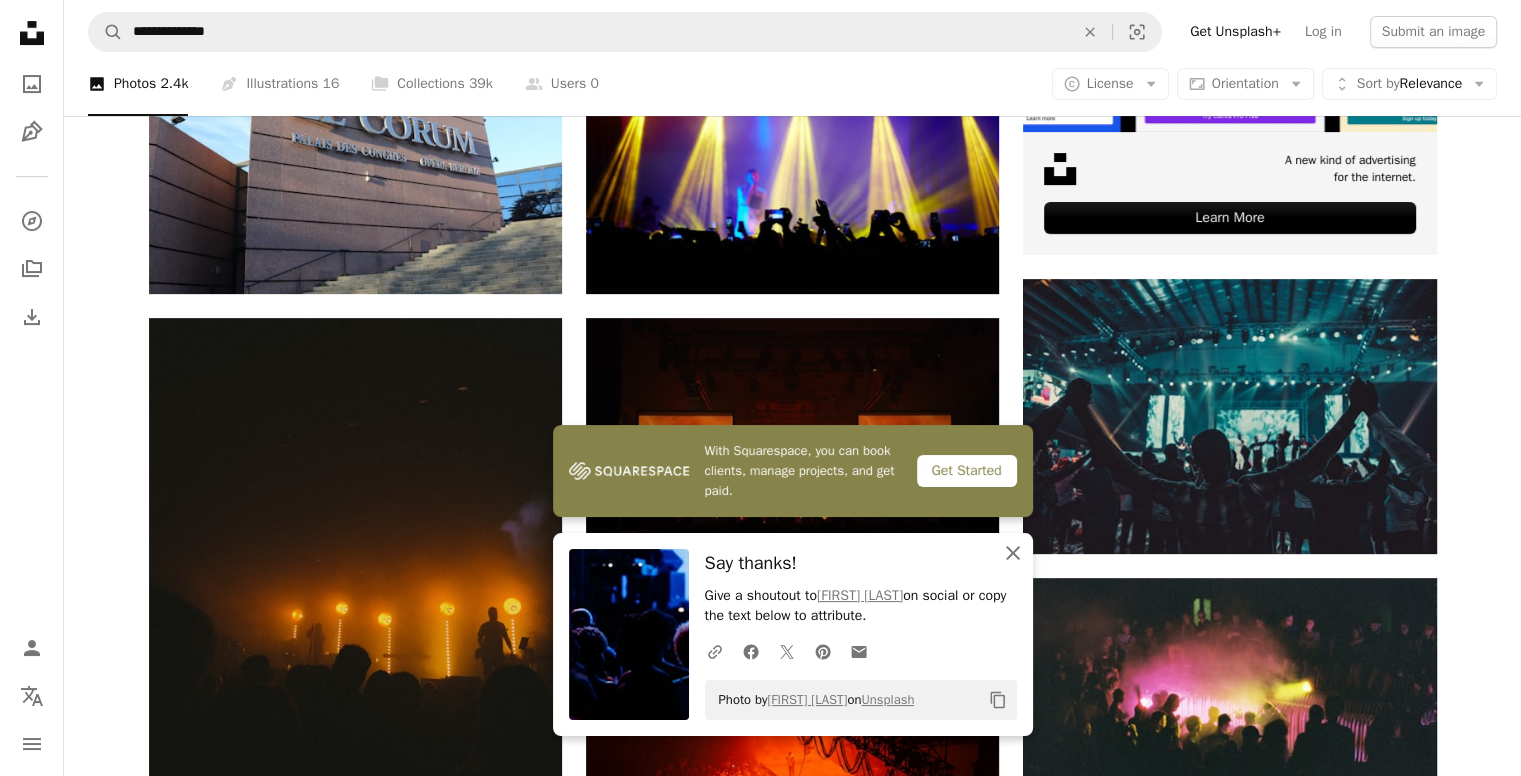 click on "An X shape" 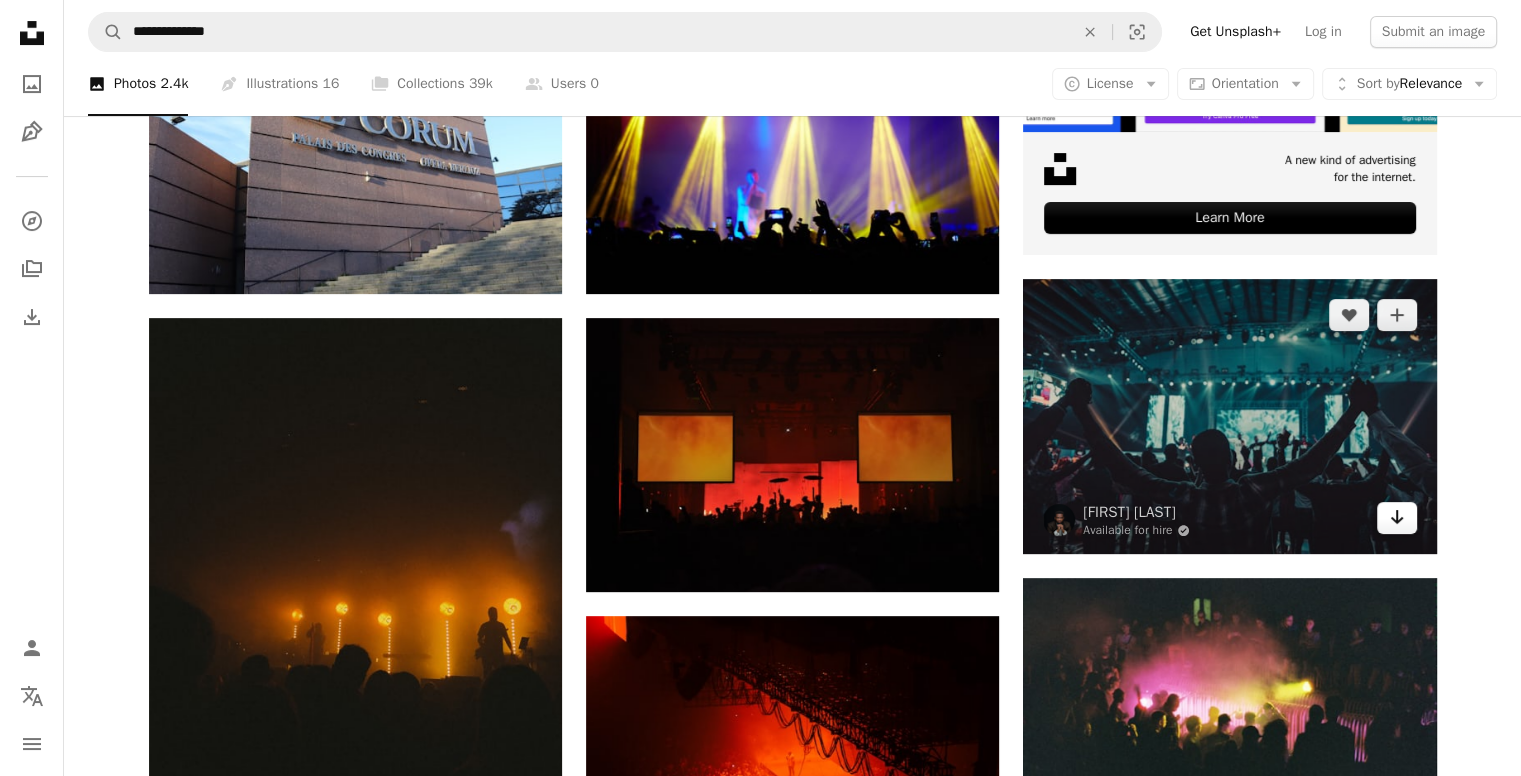 click 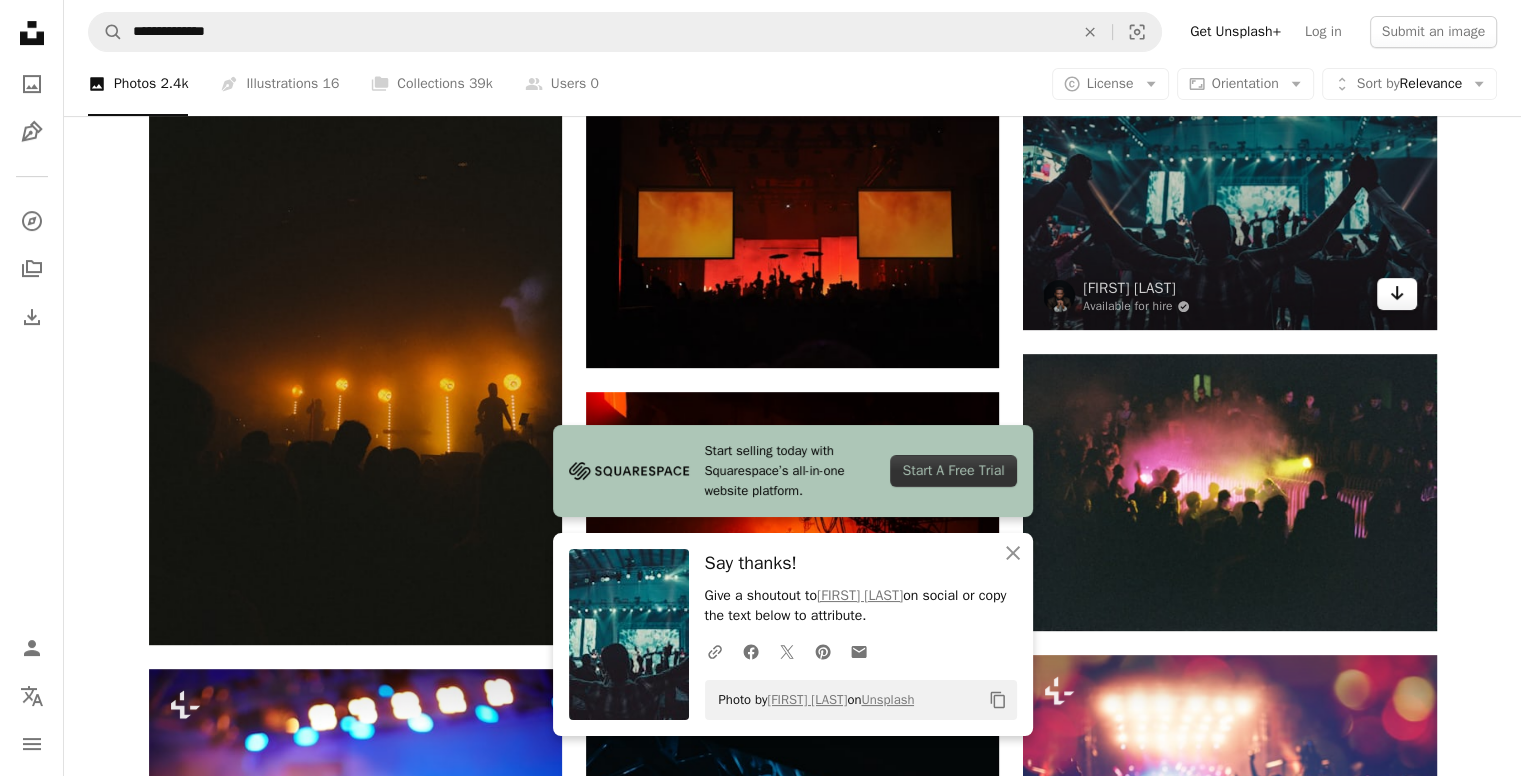 scroll, scrollTop: 780, scrollLeft: 0, axis: vertical 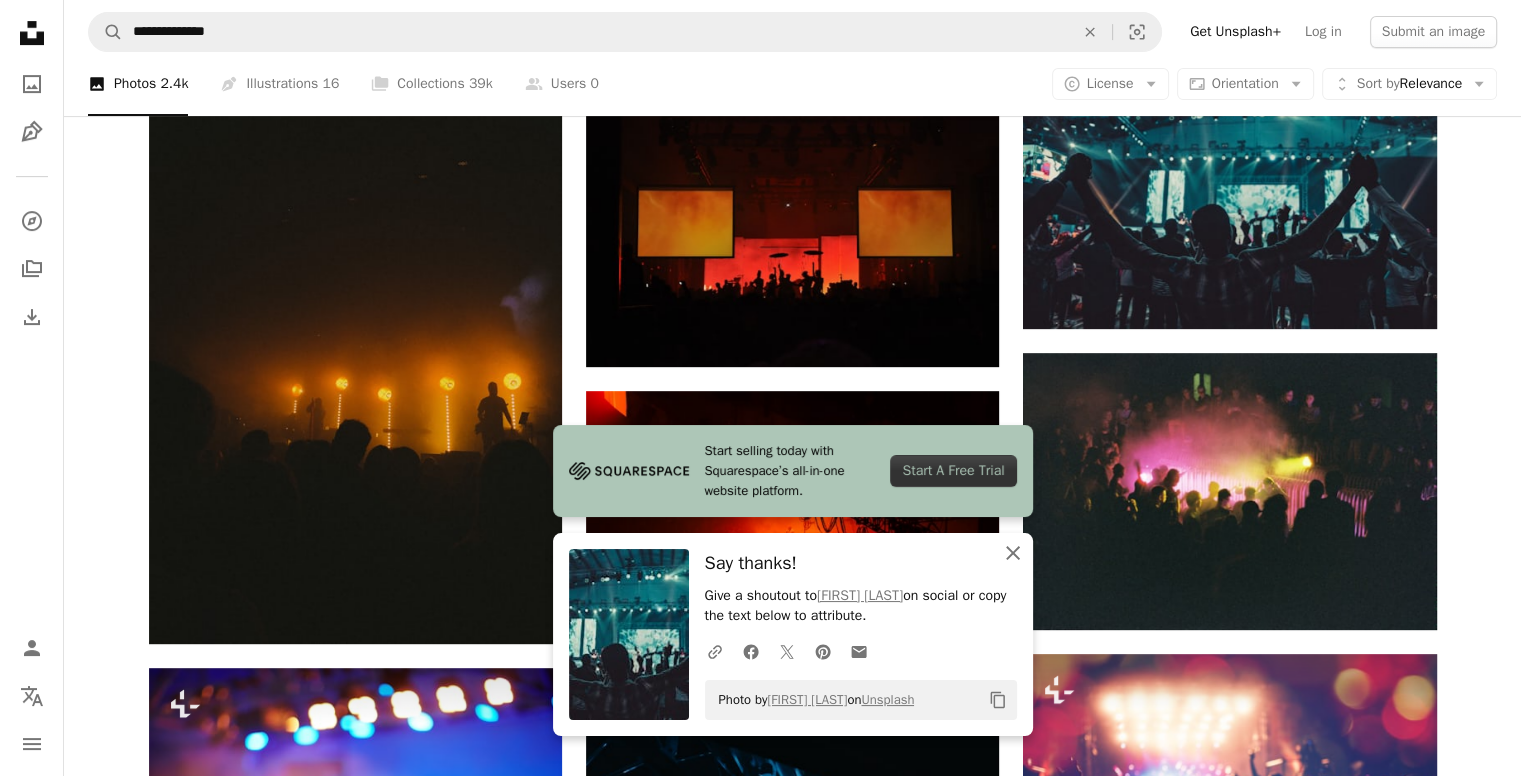 click on "An X shape" 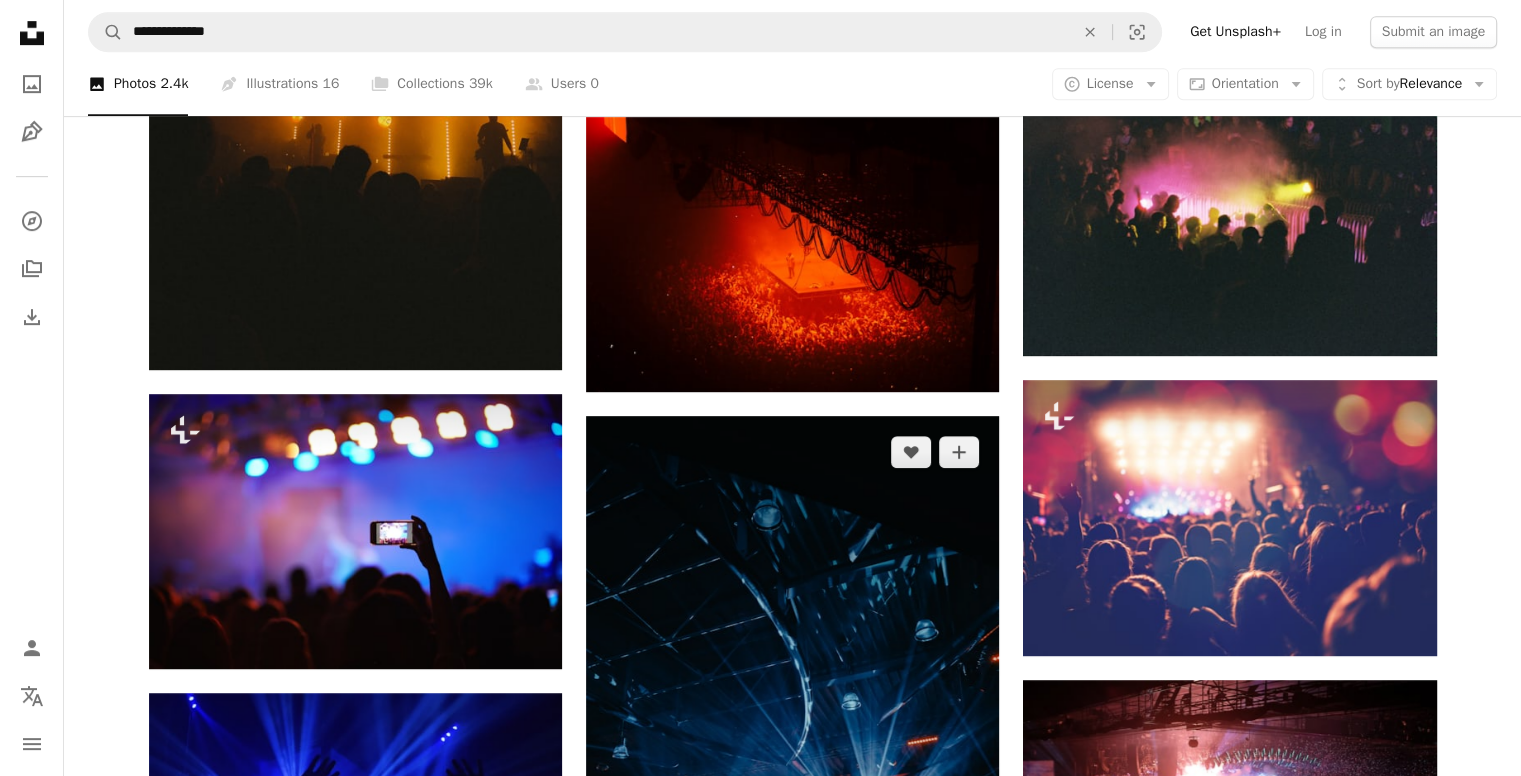 scroll, scrollTop: 1064, scrollLeft: 0, axis: vertical 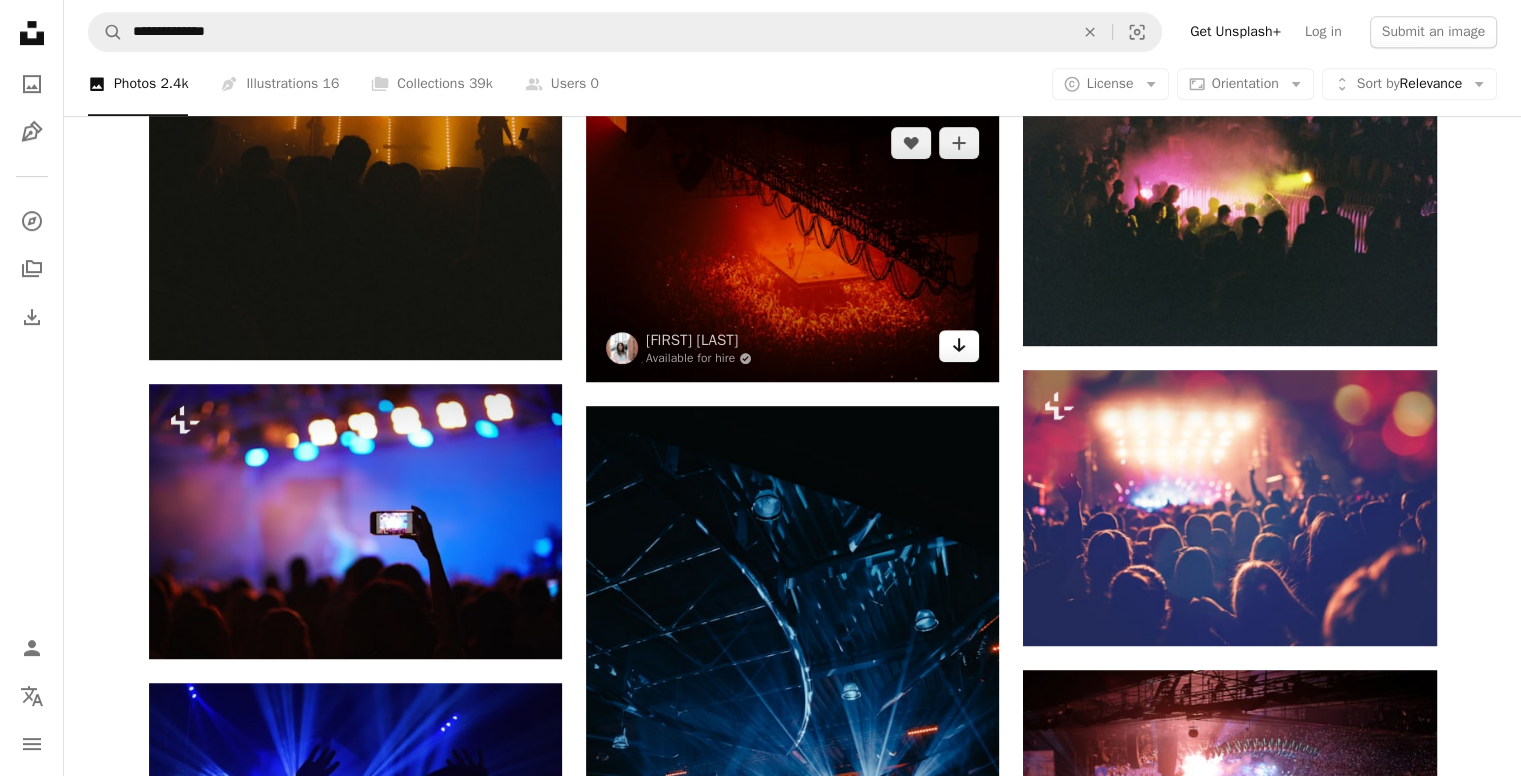 click on "Arrow pointing down" at bounding box center (959, 346) 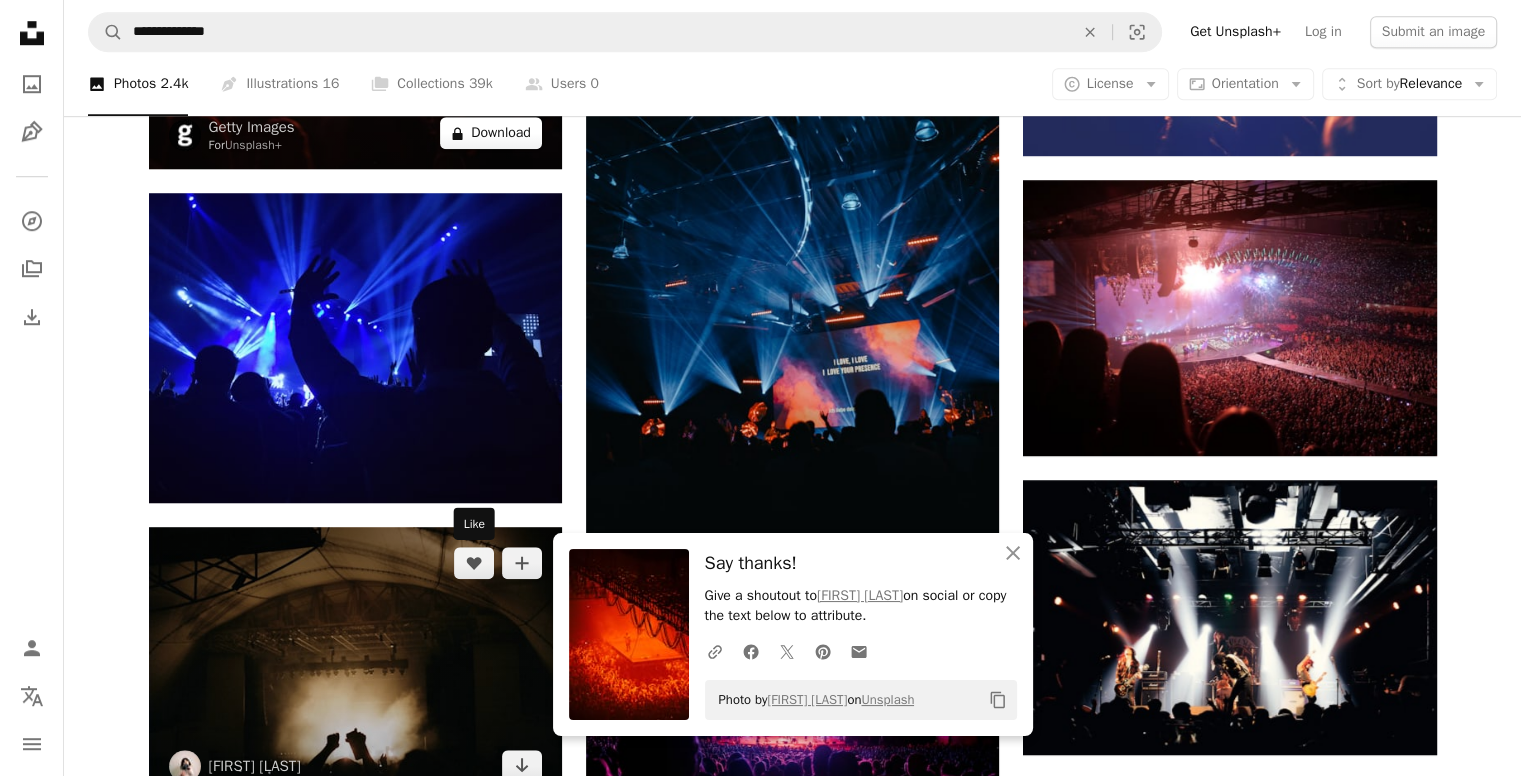 scroll, scrollTop: 1608, scrollLeft: 0, axis: vertical 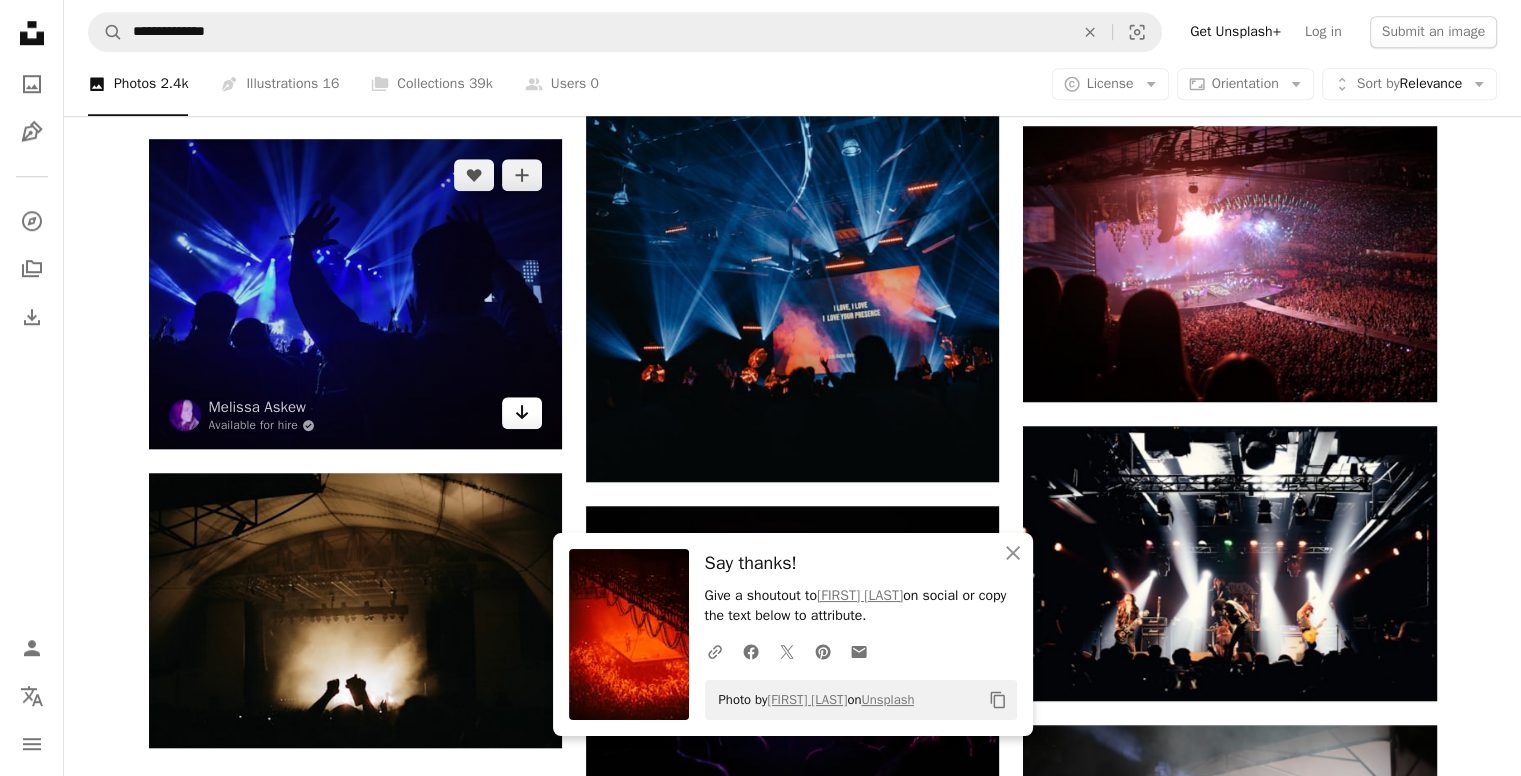 click on "Arrow pointing down" at bounding box center [522, 413] 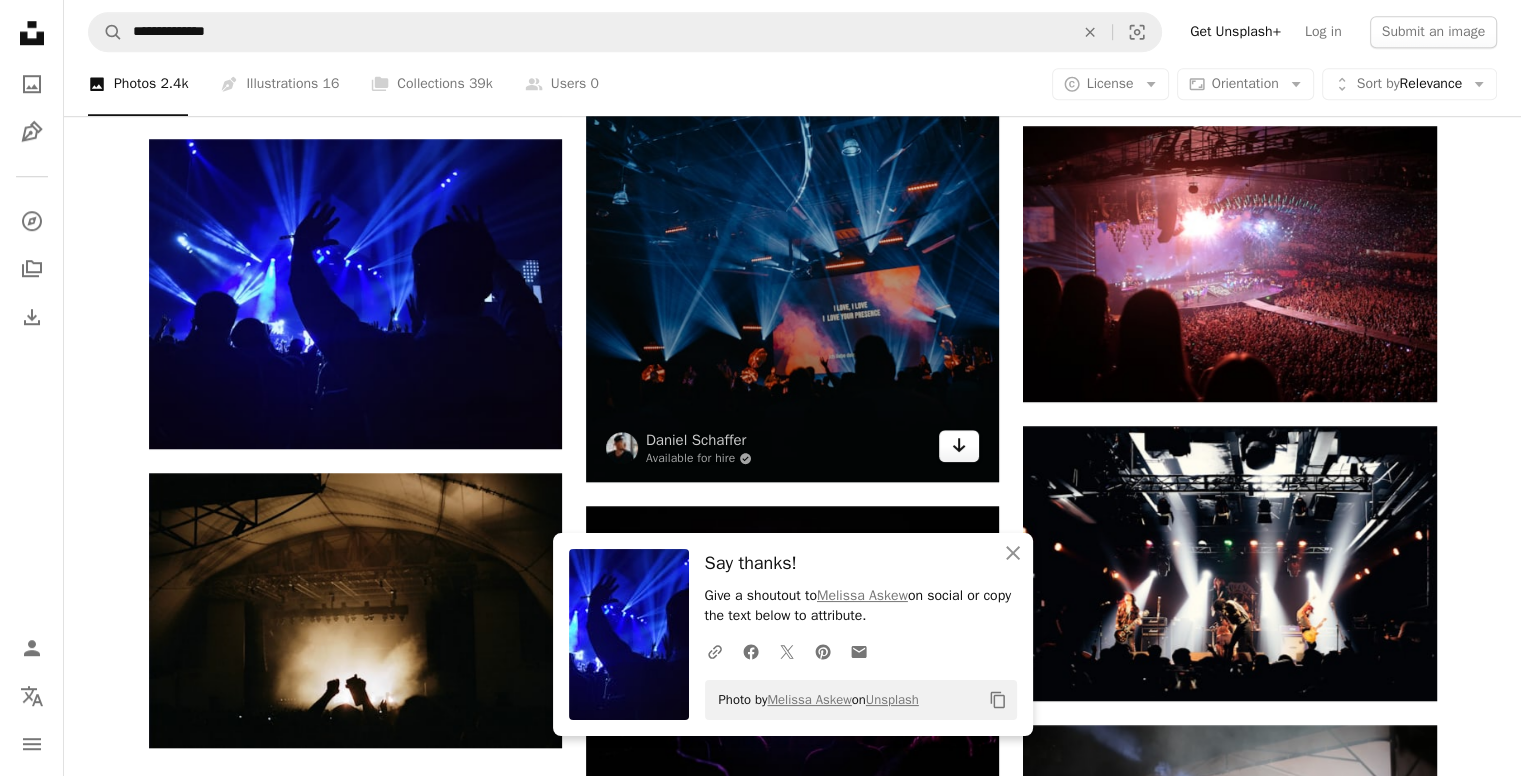 click on "Arrow pointing down" 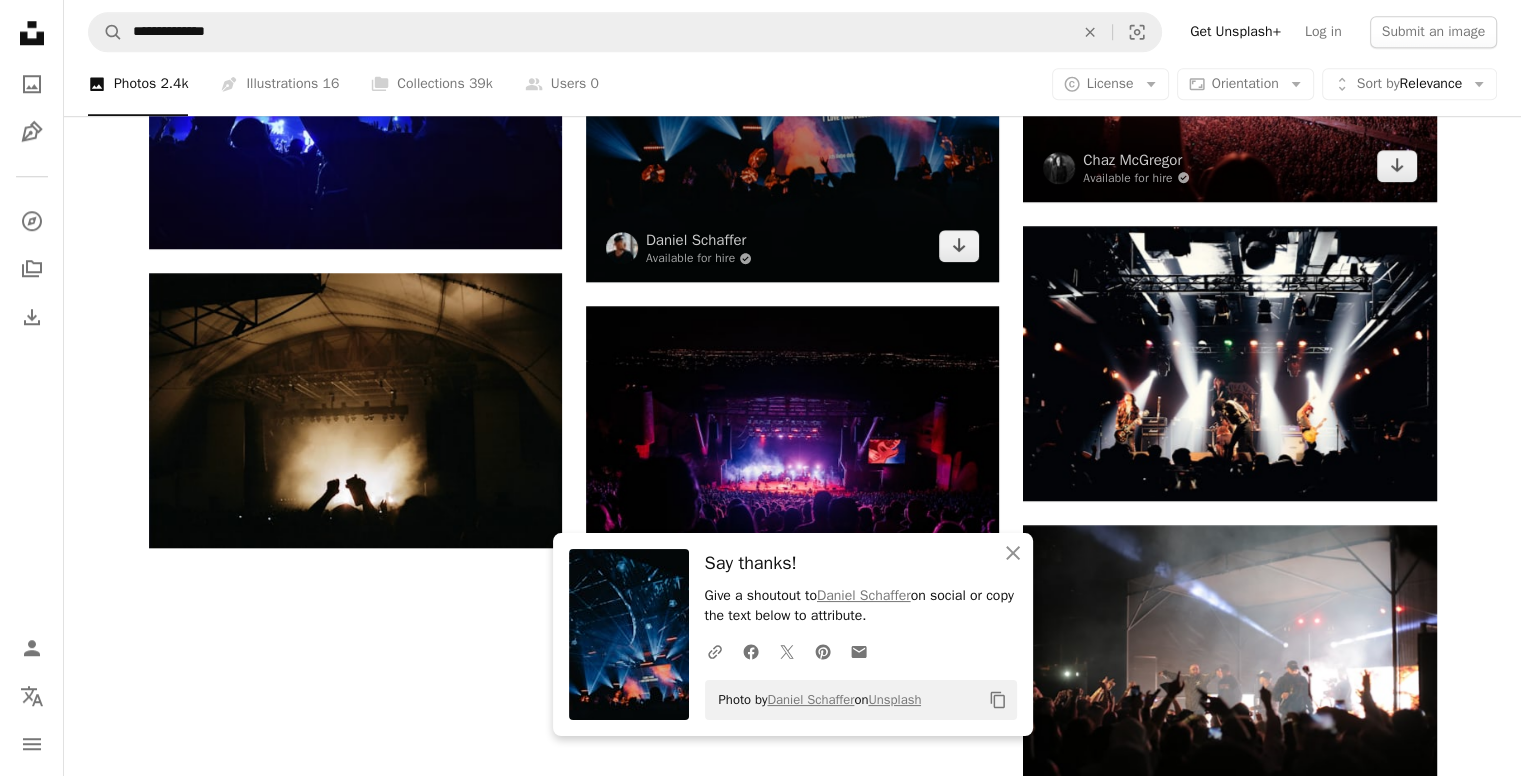 scroll, scrollTop: 1810, scrollLeft: 0, axis: vertical 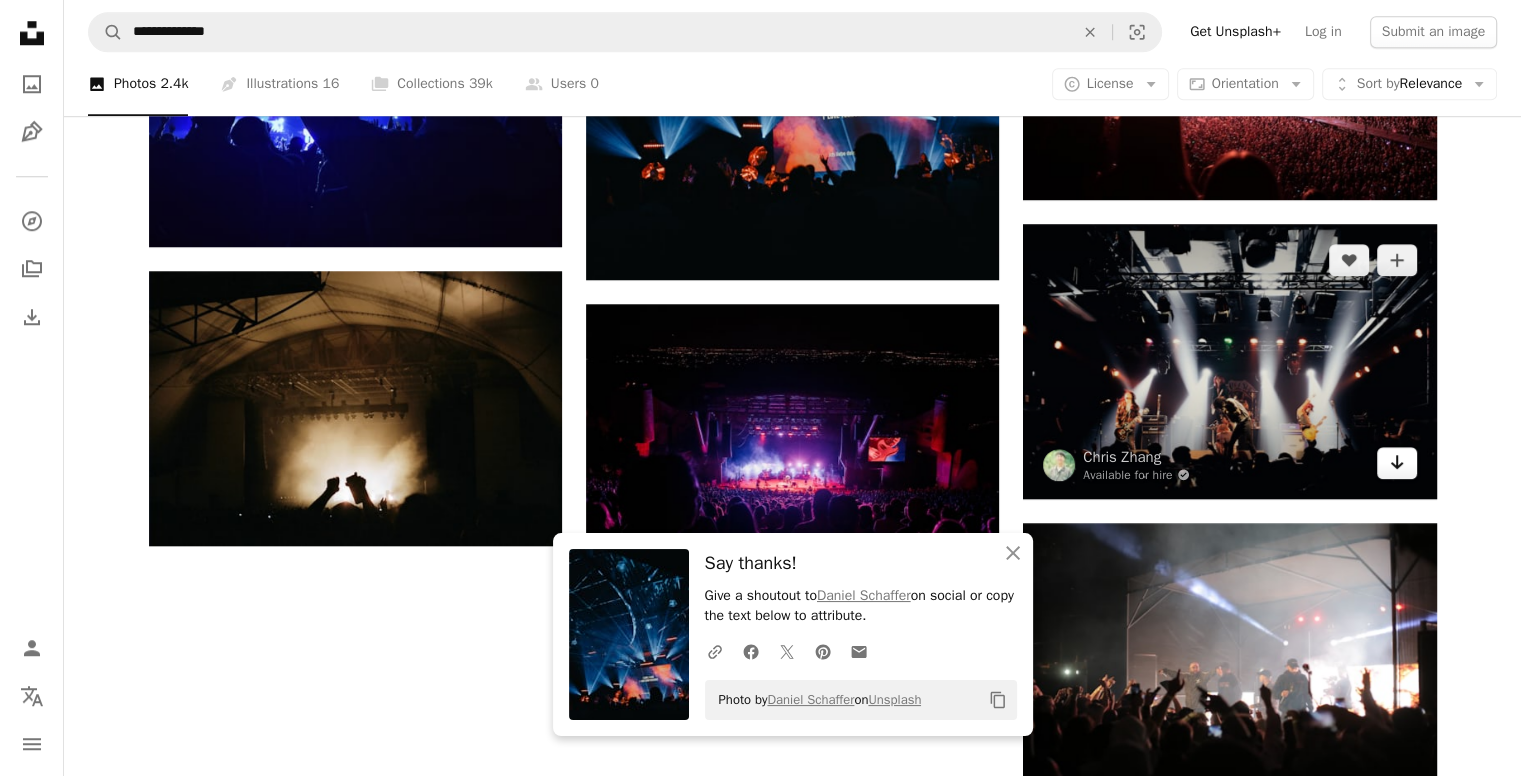 click on "Arrow pointing down" at bounding box center (1397, 463) 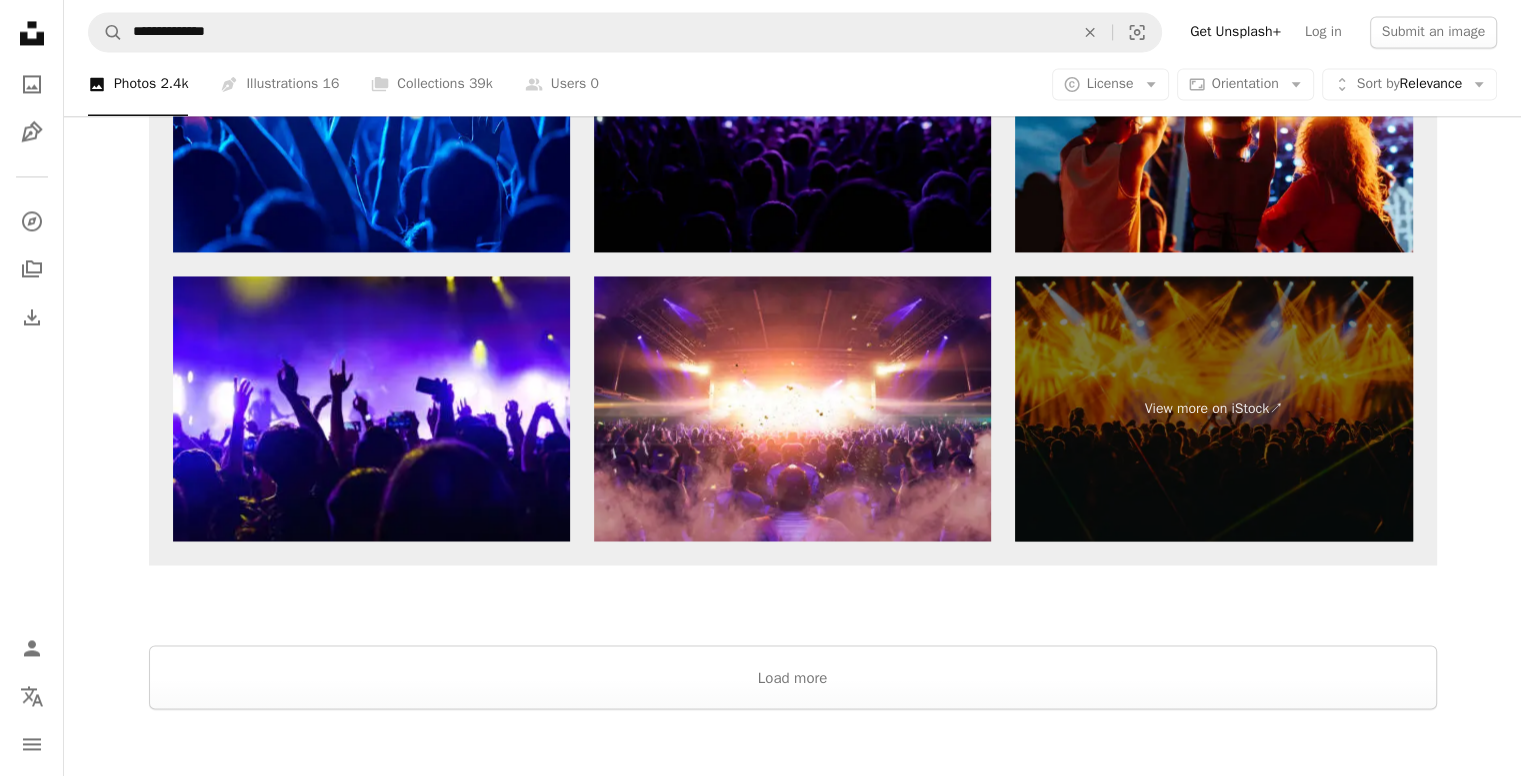 scroll, scrollTop: 3343, scrollLeft: 0, axis: vertical 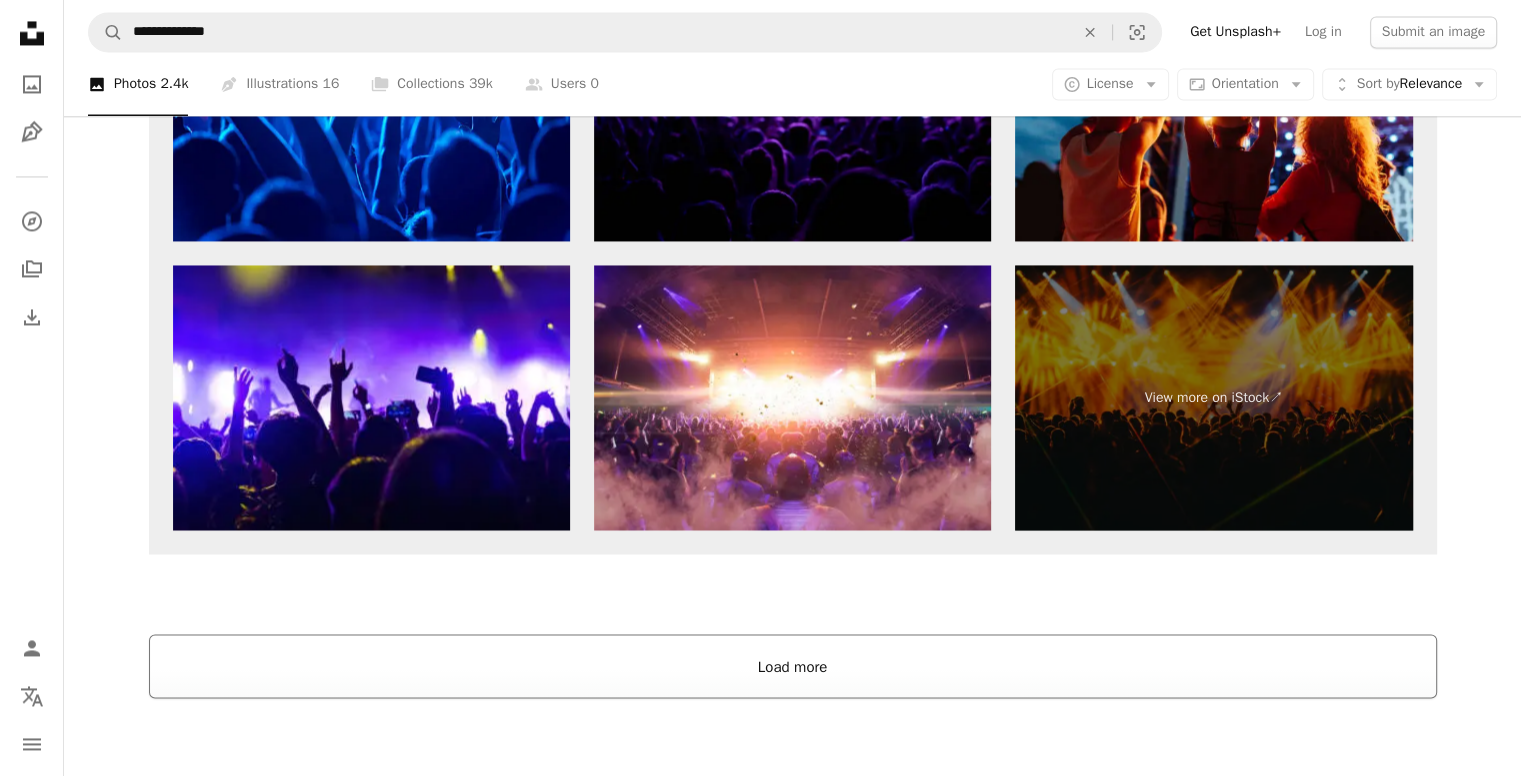 click on "Load more" at bounding box center [793, 666] 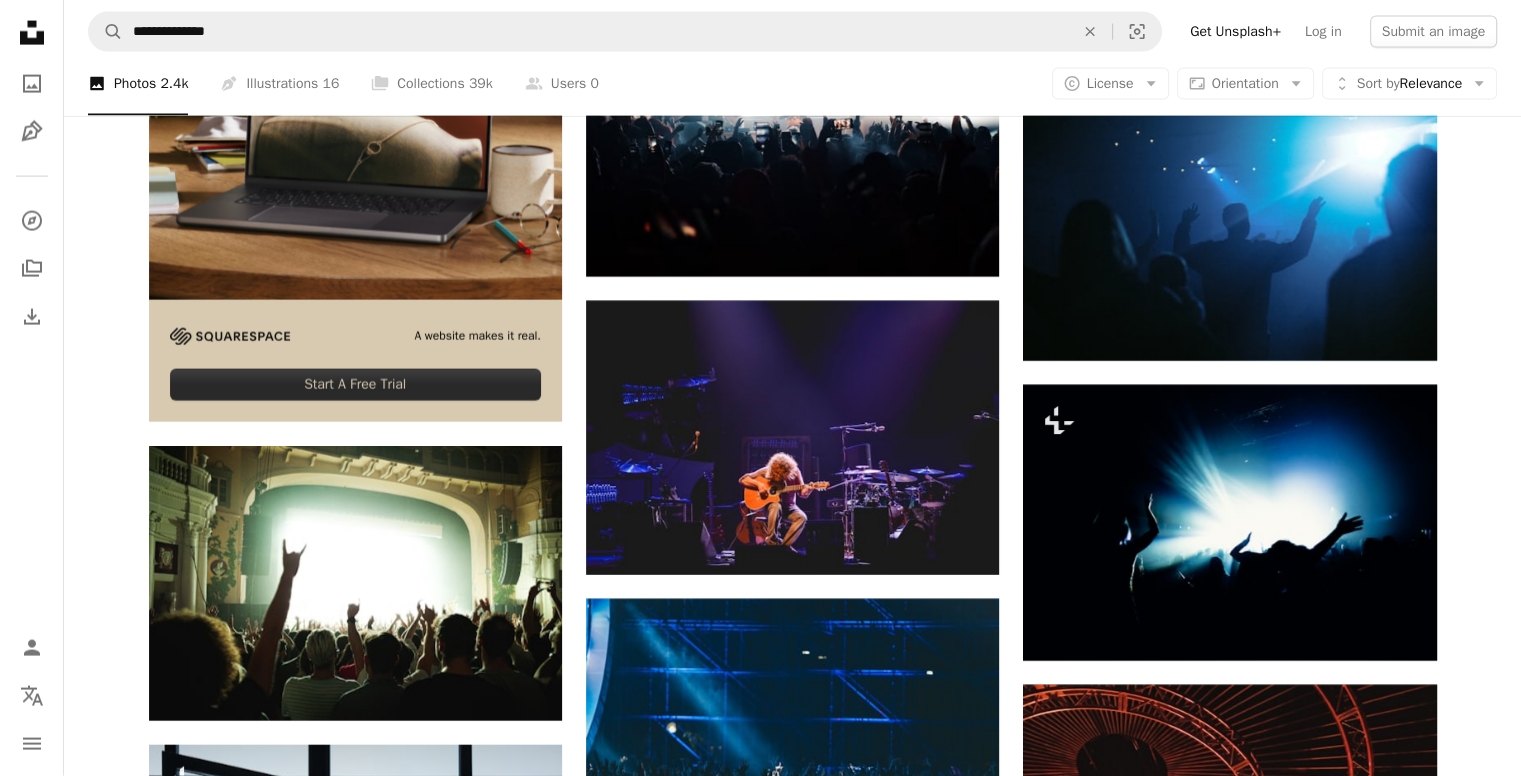 scroll, scrollTop: 4634, scrollLeft: 0, axis: vertical 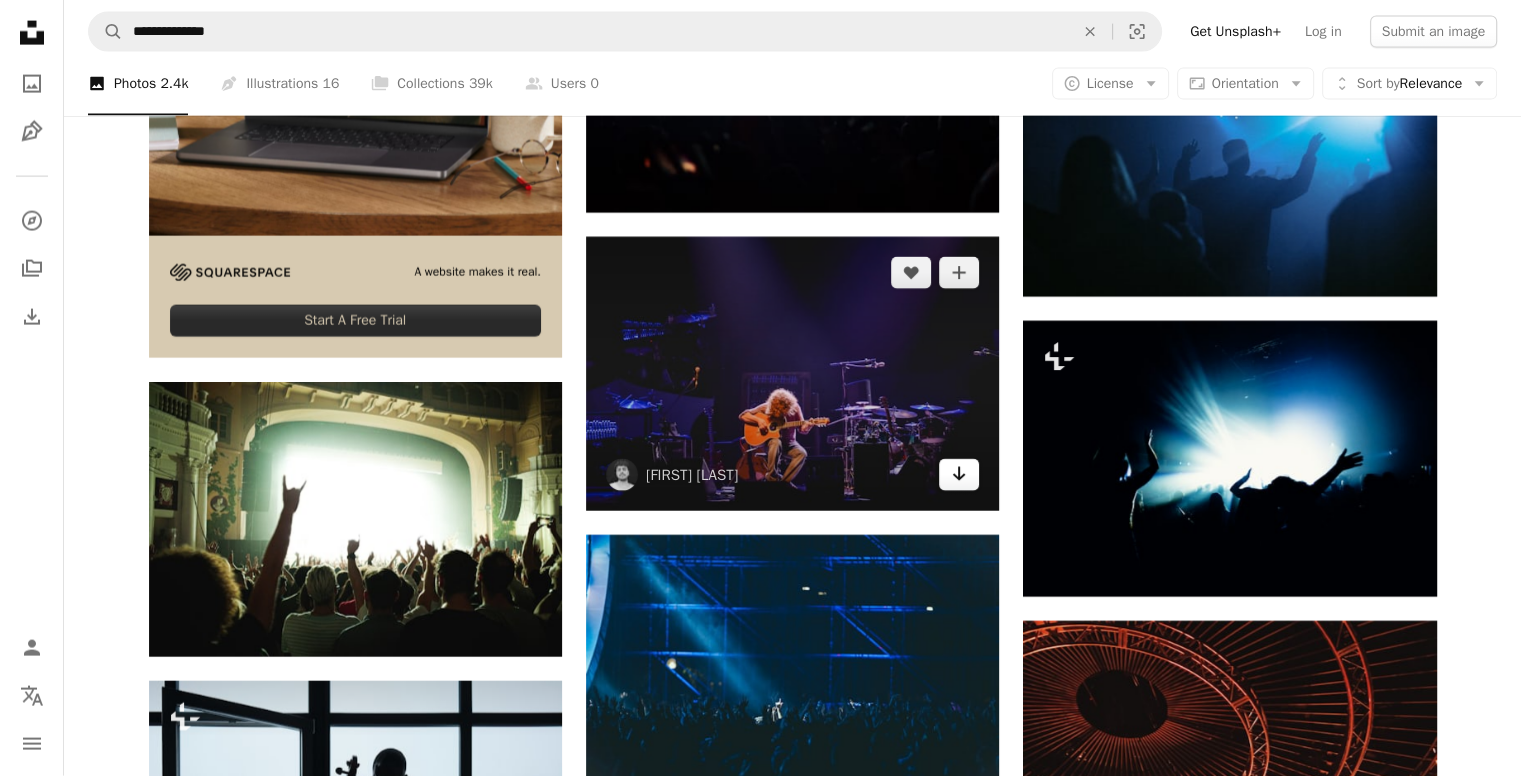 click 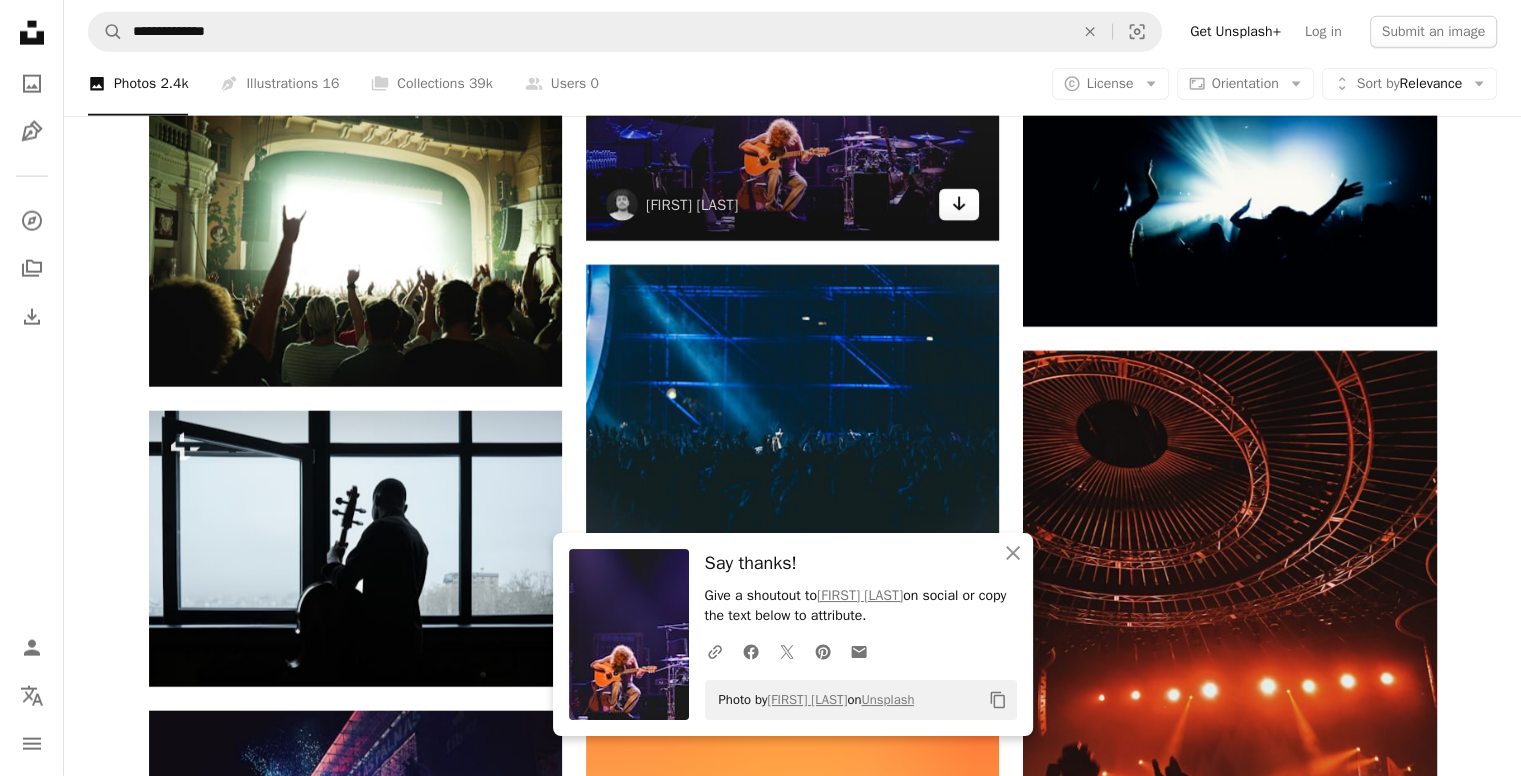 scroll, scrollTop: 4963, scrollLeft: 0, axis: vertical 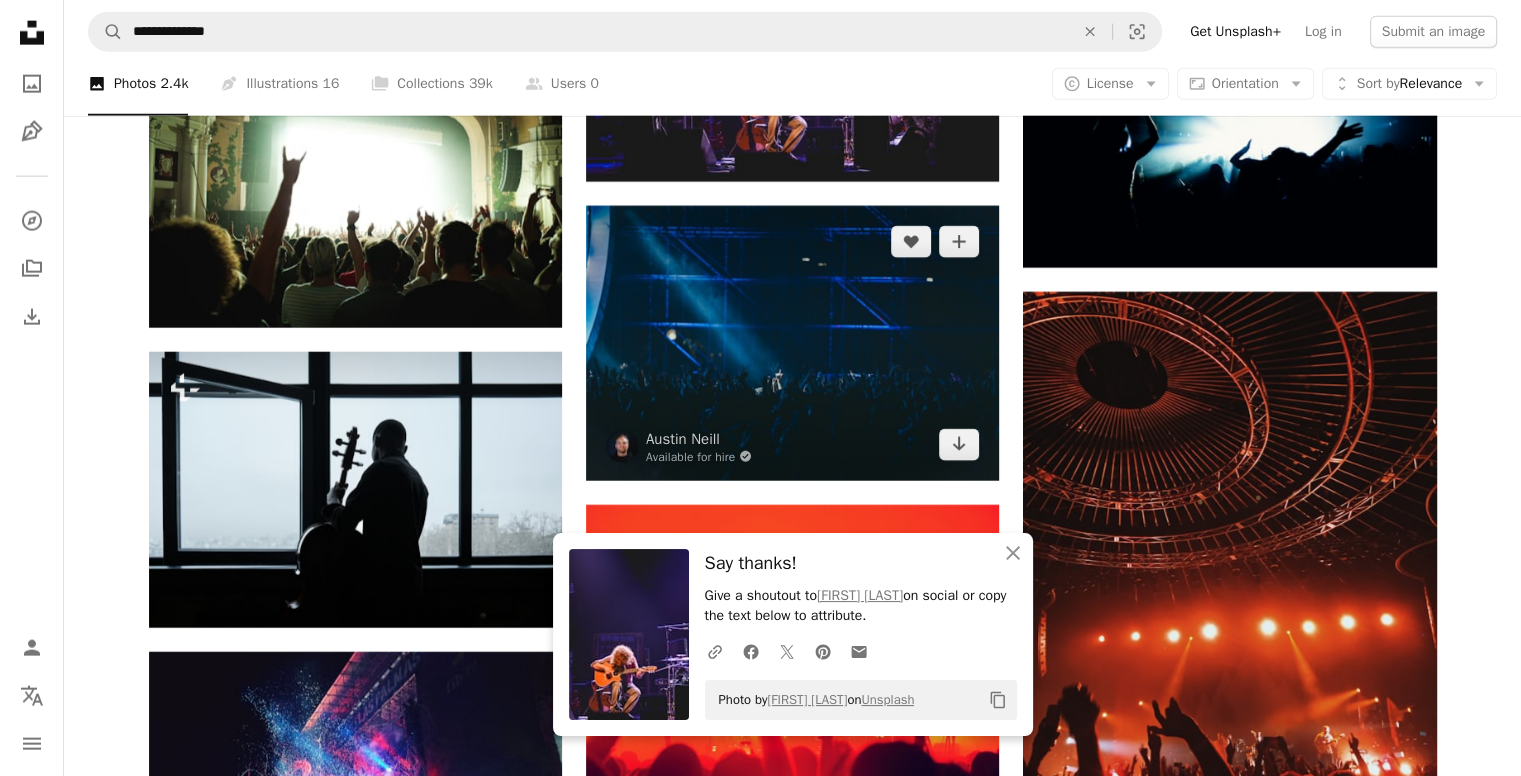 click at bounding box center (792, 343) 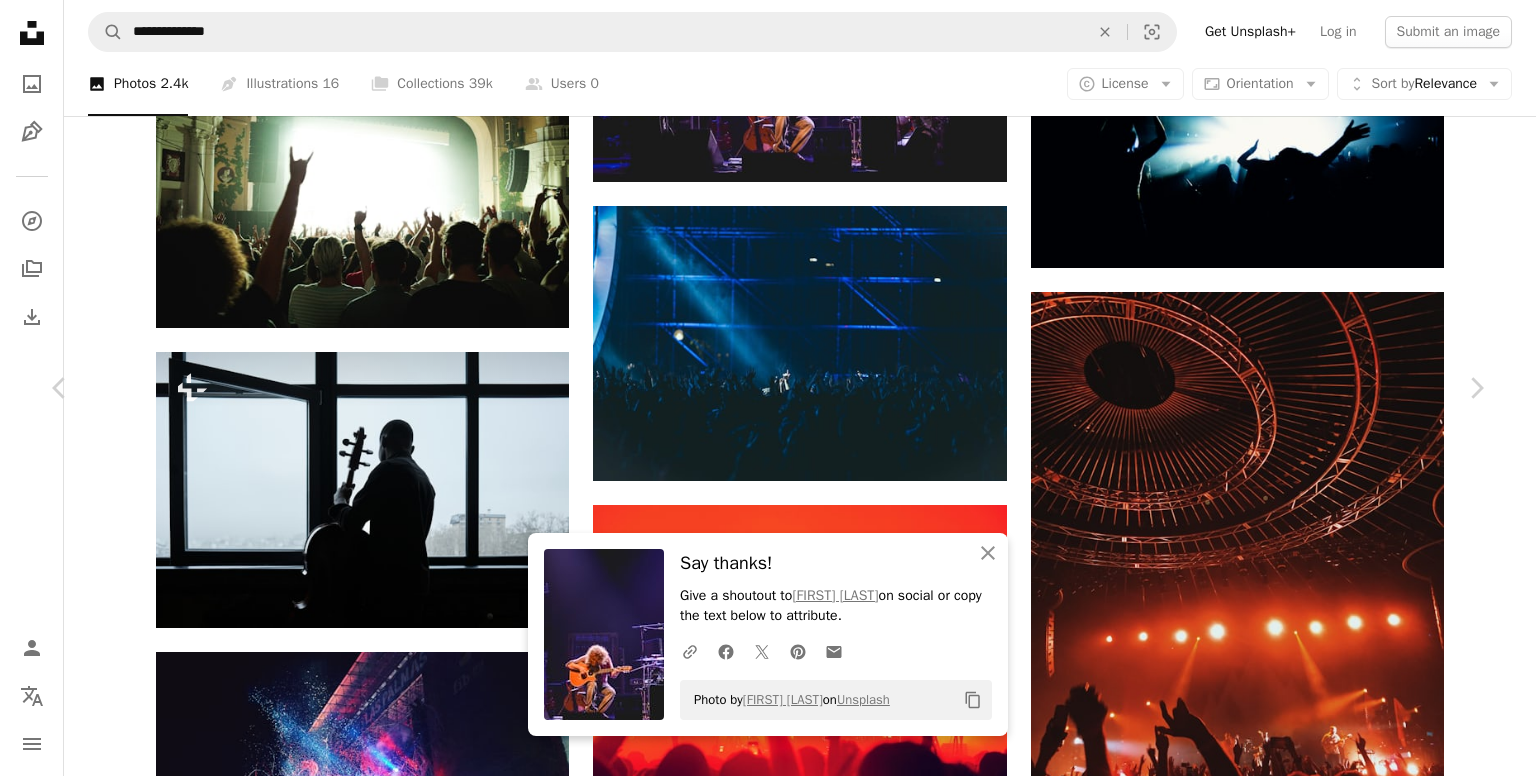 click on "Download free" at bounding box center (1287, 3585) 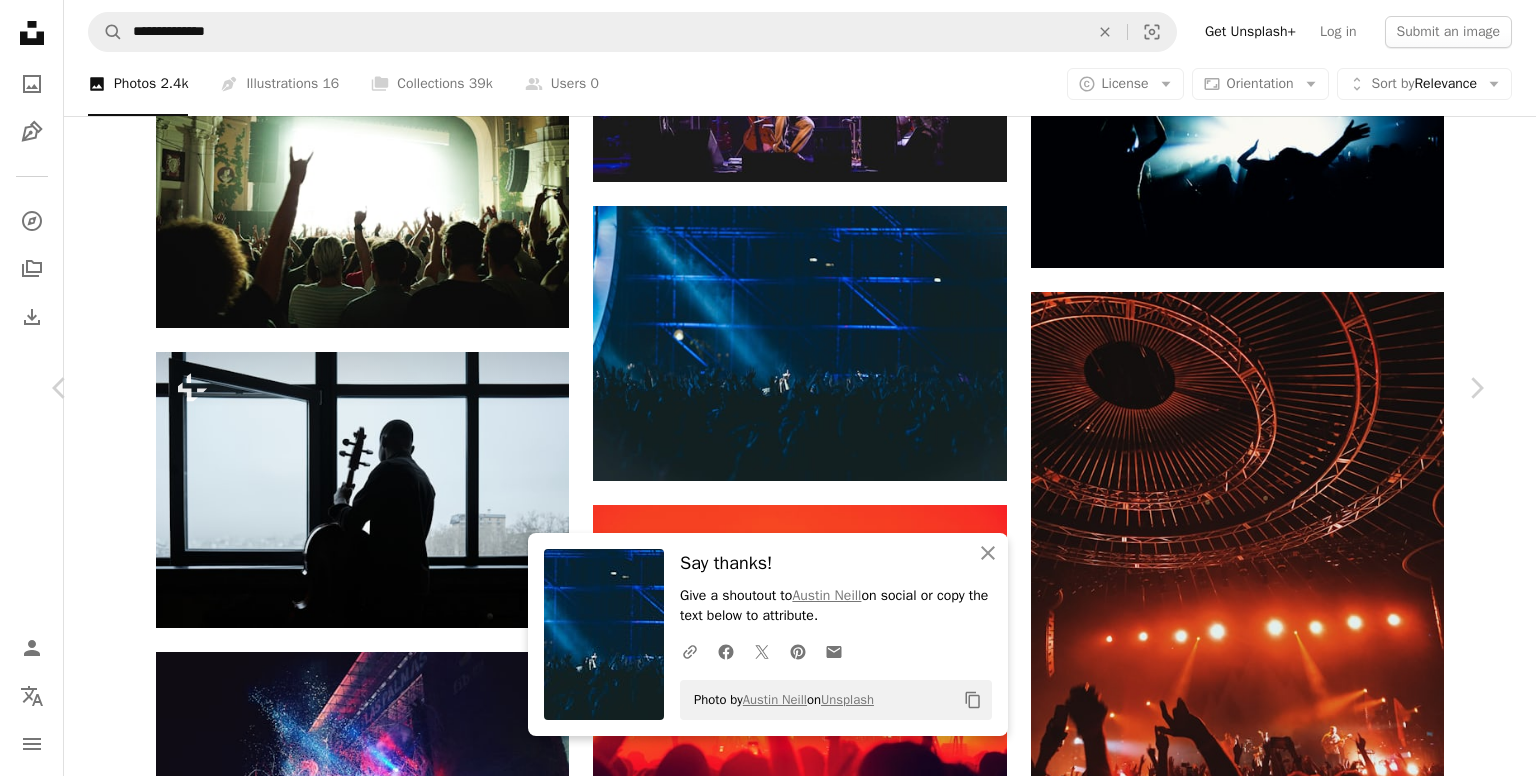 click on "An X shape Chevron left Chevron right An X shape Close Say thanks! Give a shoutout to [NAME] on social or copy the text below to attribute. A URL sharing icon (chains) Facebook icon X (formerly Twitter) icon Pinterest icon An envelope Photo by [NAME] on Unsplash
Copy content [NAME] Available for hire A checkmark inside of a circle A heart A plus sign Edit image   Plus sign for Unsplash+ Download free Chevron down Zoom in Views 3,830,912 Downloads 12,464 Featured in Photos ,  Blue A forward-right arrow Share Info icon Info More Actions Recognize your light. Calendar outlined Published on  February 24, 2017 Safety Free to use under the  Unsplash License blue Music night light hands concert crowd stage dancing lights performance band live song sing hands up point rockstar mosh Free stock photos Browse premium related images on iStock  |  Save 20% with code UNSPLASH20 View more on iStock  ↗ Related images A heart A plus sign Sebastian Ervi Available for hire Arrow pointing down" at bounding box center (768, 3926) 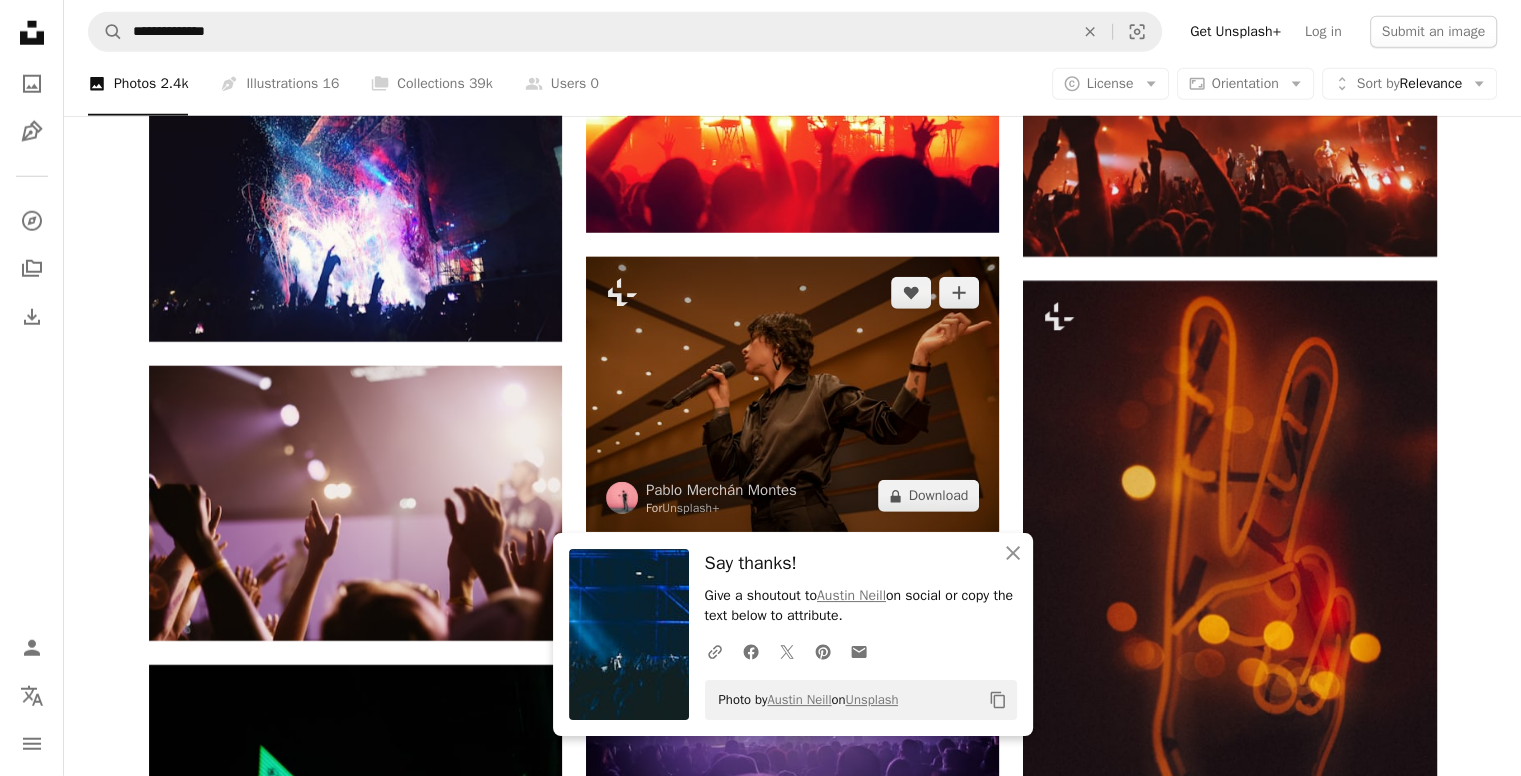scroll, scrollTop: 5560, scrollLeft: 0, axis: vertical 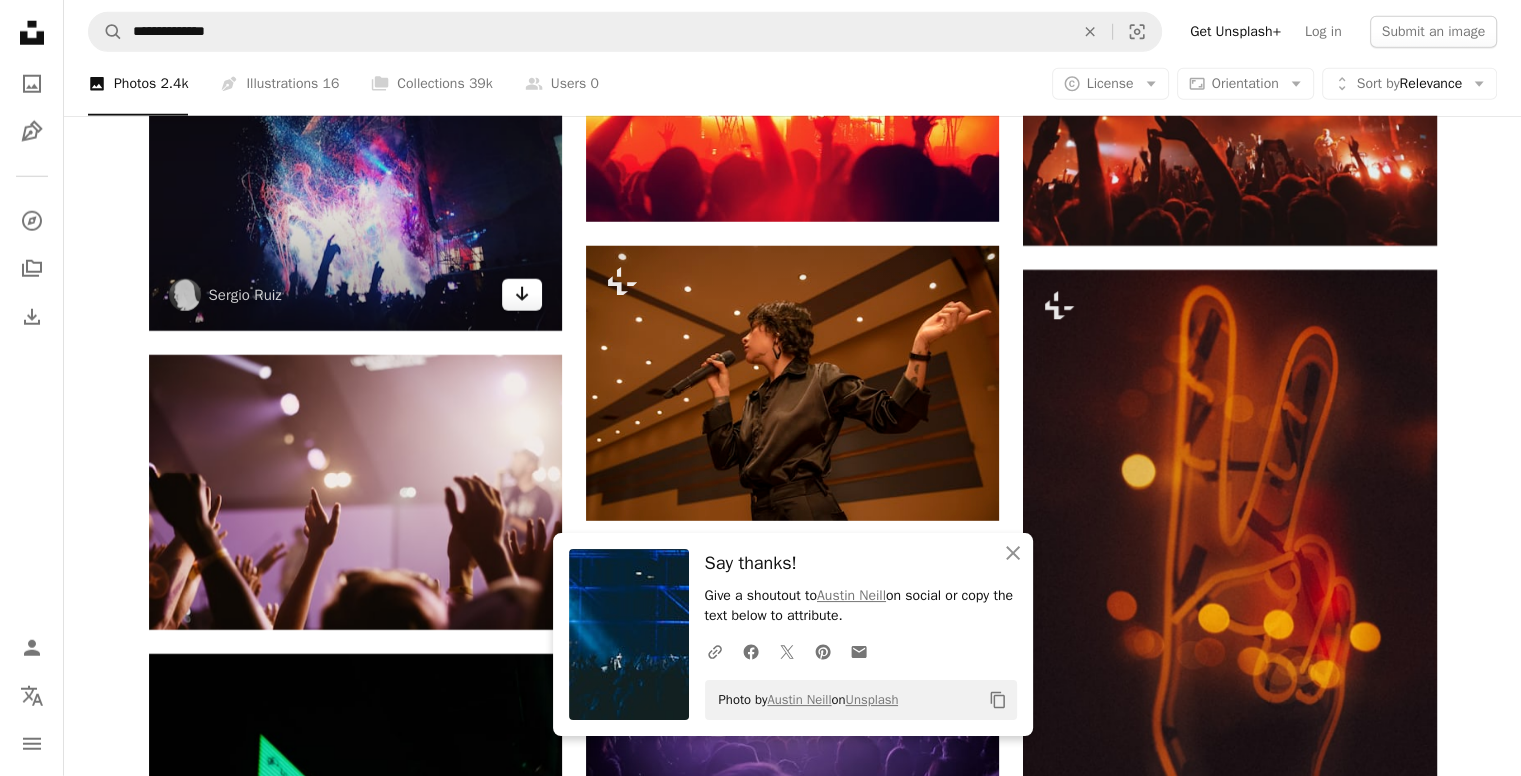 click 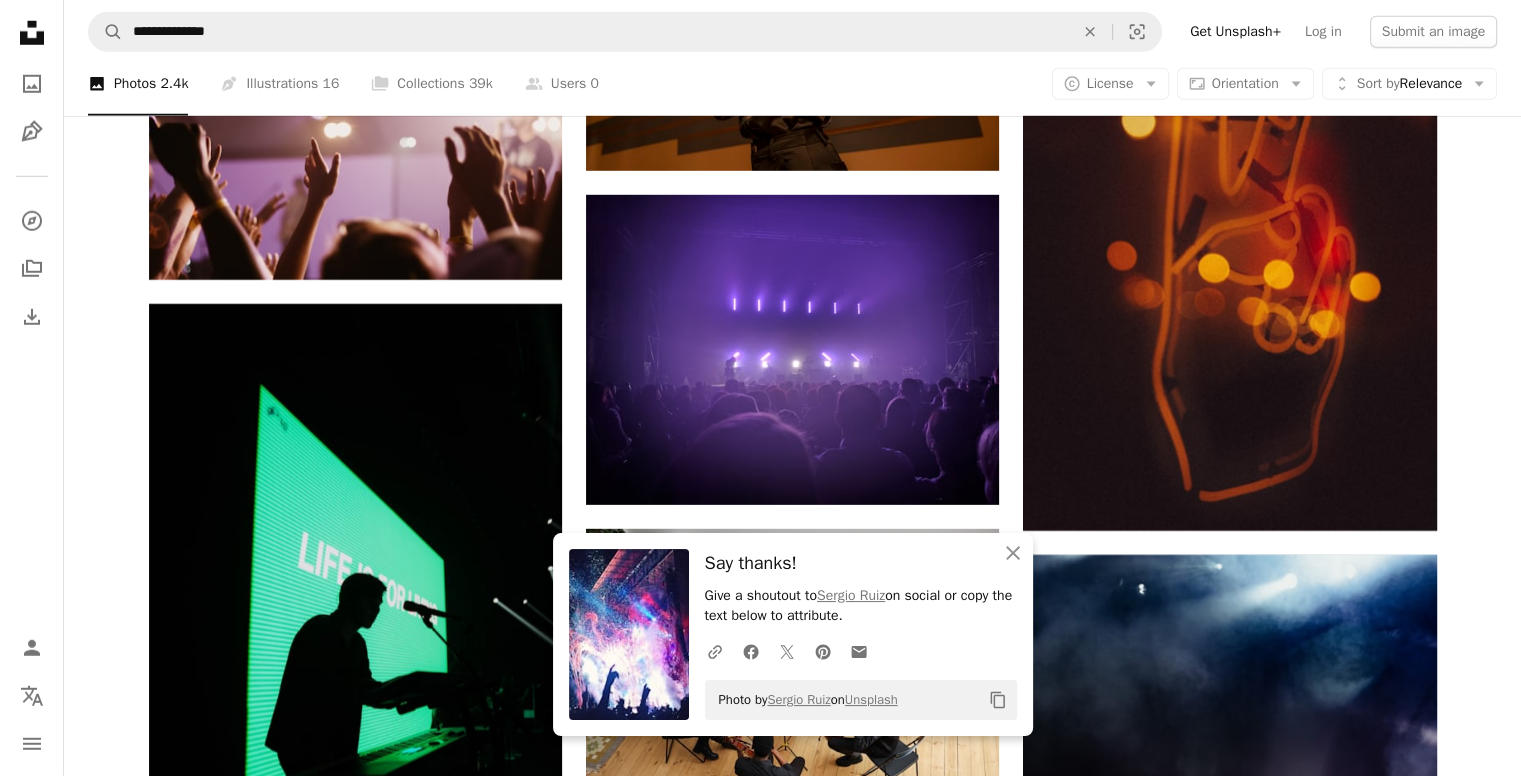 scroll, scrollTop: 5912, scrollLeft: 0, axis: vertical 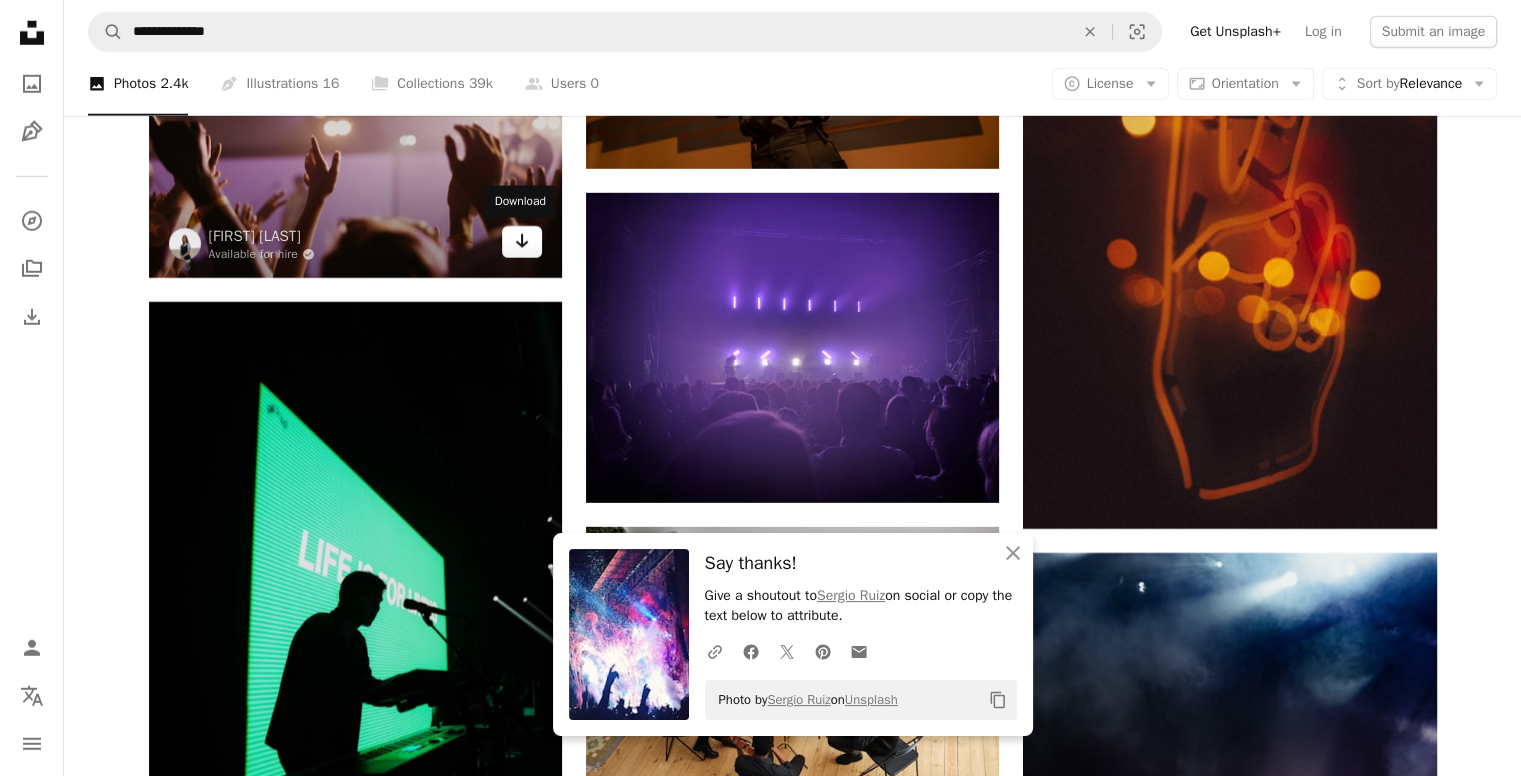 click on "Arrow pointing down" 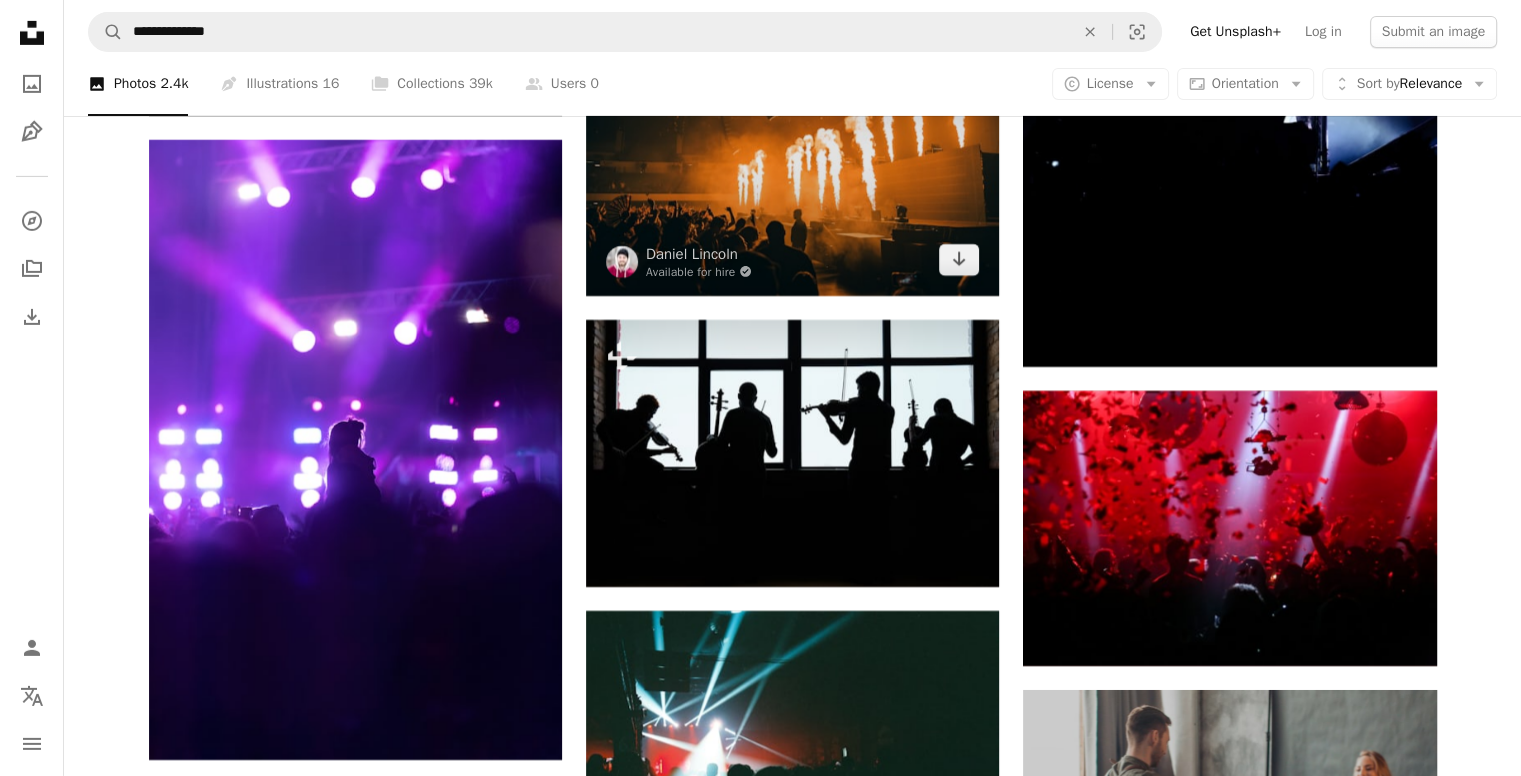 scroll, scrollTop: 6719, scrollLeft: 0, axis: vertical 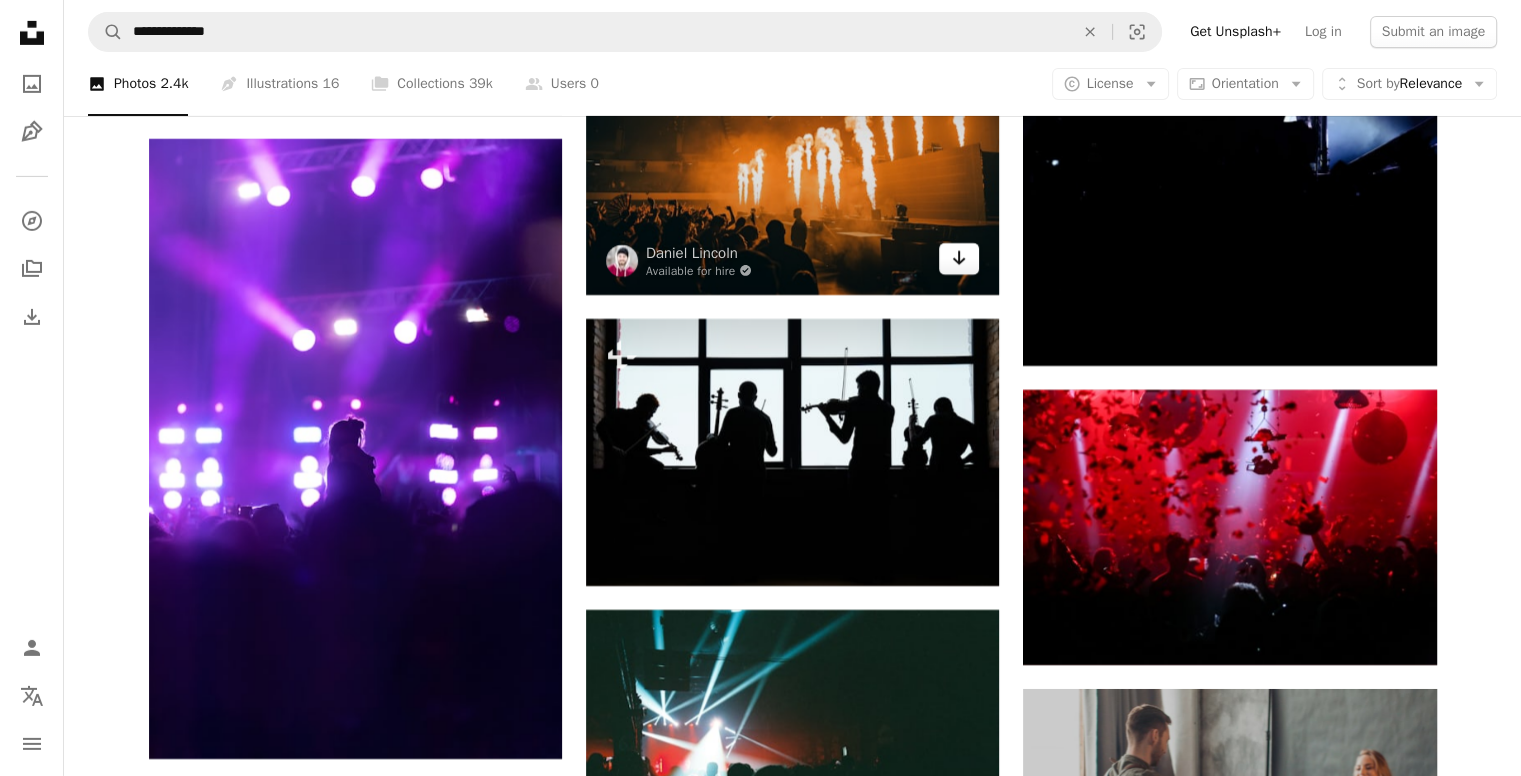 click on "Arrow pointing down" at bounding box center (959, 259) 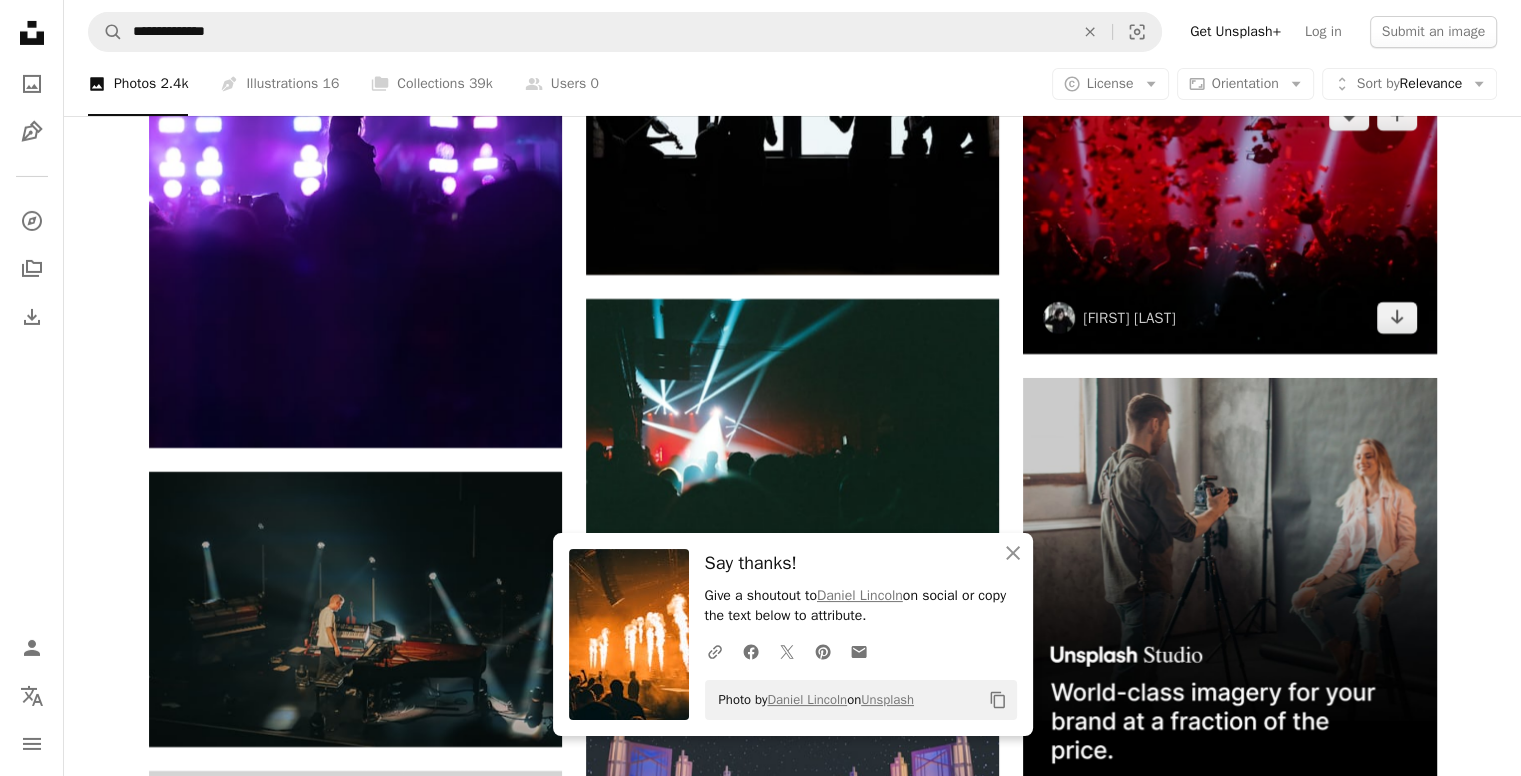 scroll, scrollTop: 7031, scrollLeft: 0, axis: vertical 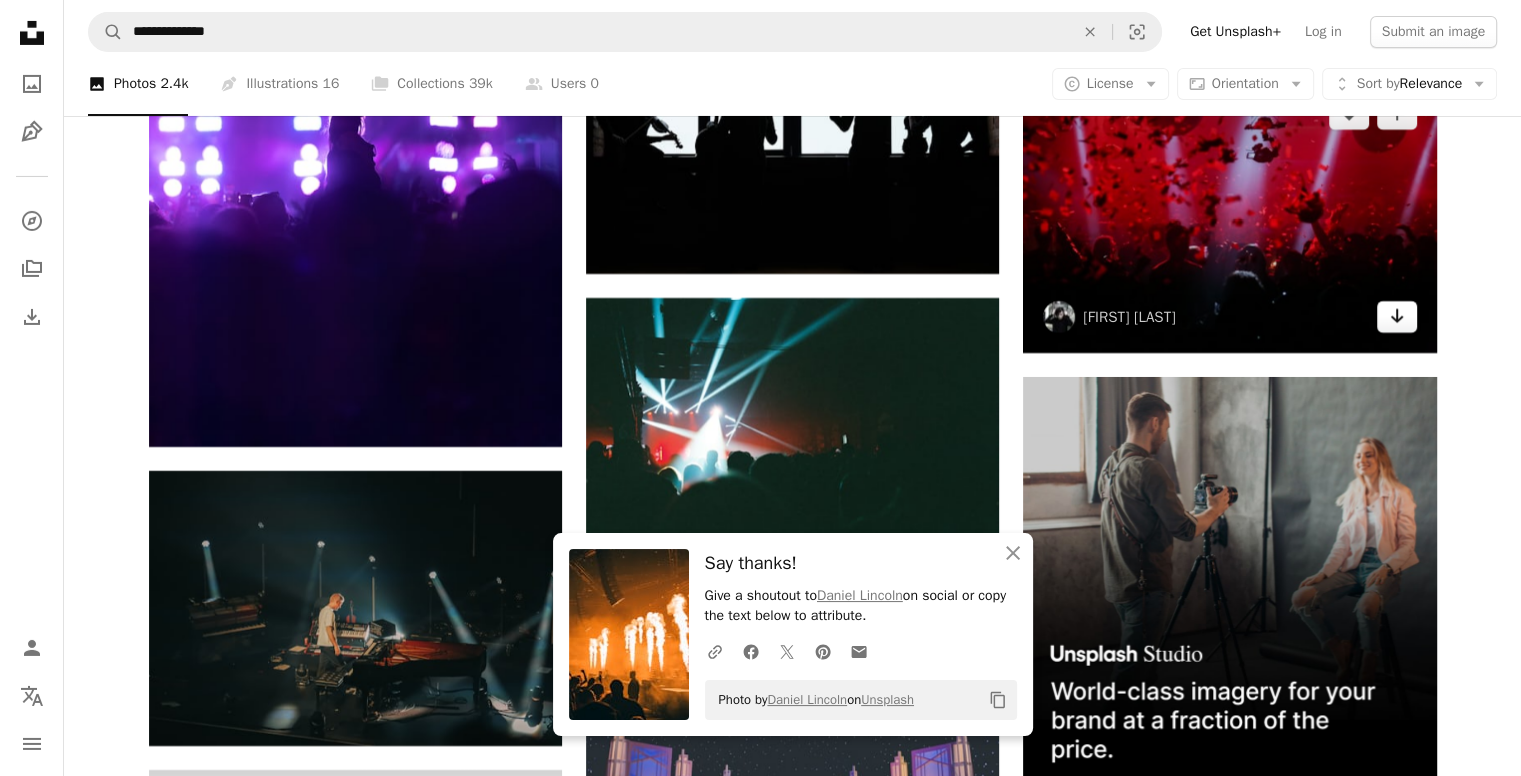 click on "Arrow pointing down" 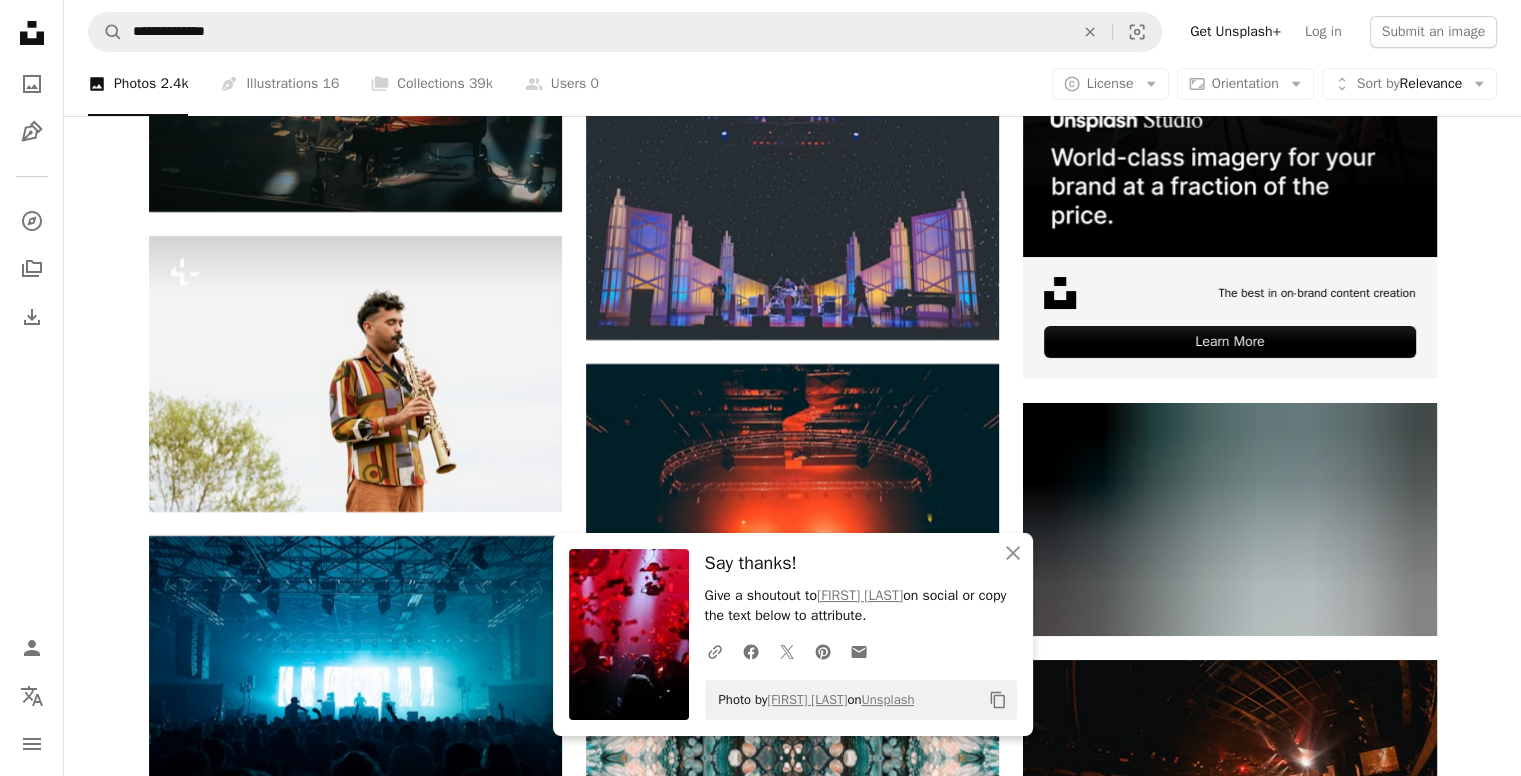 scroll, scrollTop: 7580, scrollLeft: 0, axis: vertical 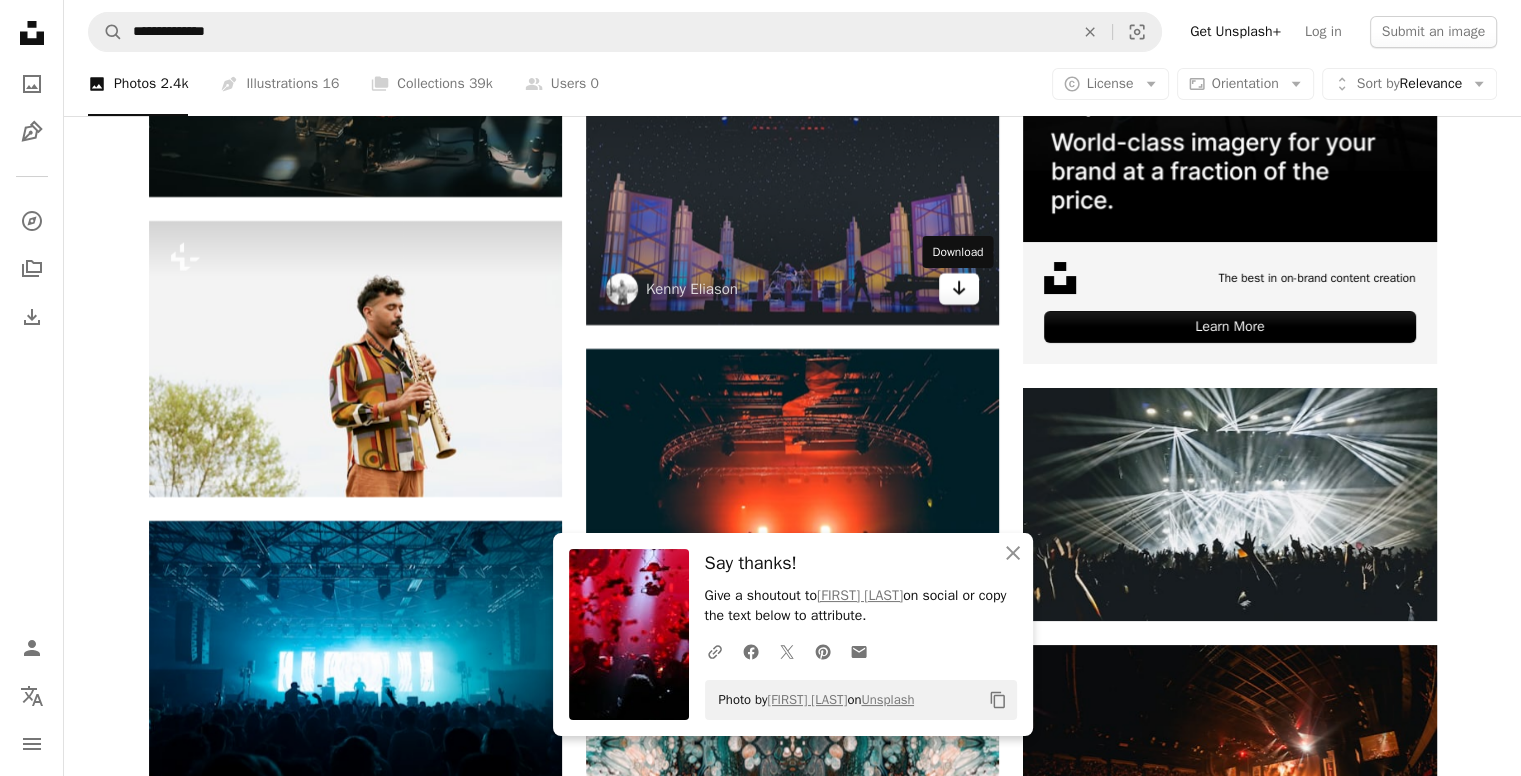 click on "Arrow pointing down" 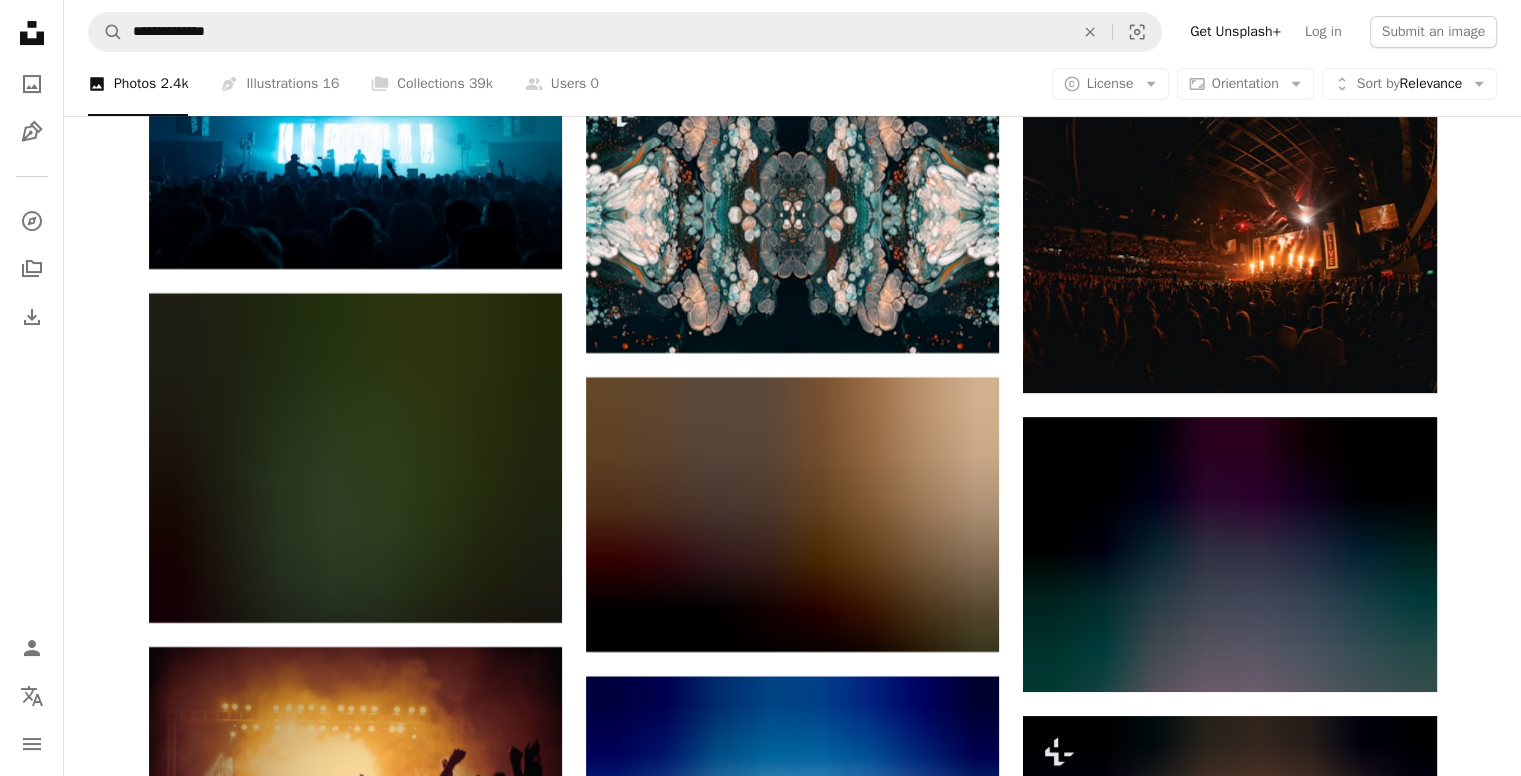 scroll, scrollTop: 8109, scrollLeft: 0, axis: vertical 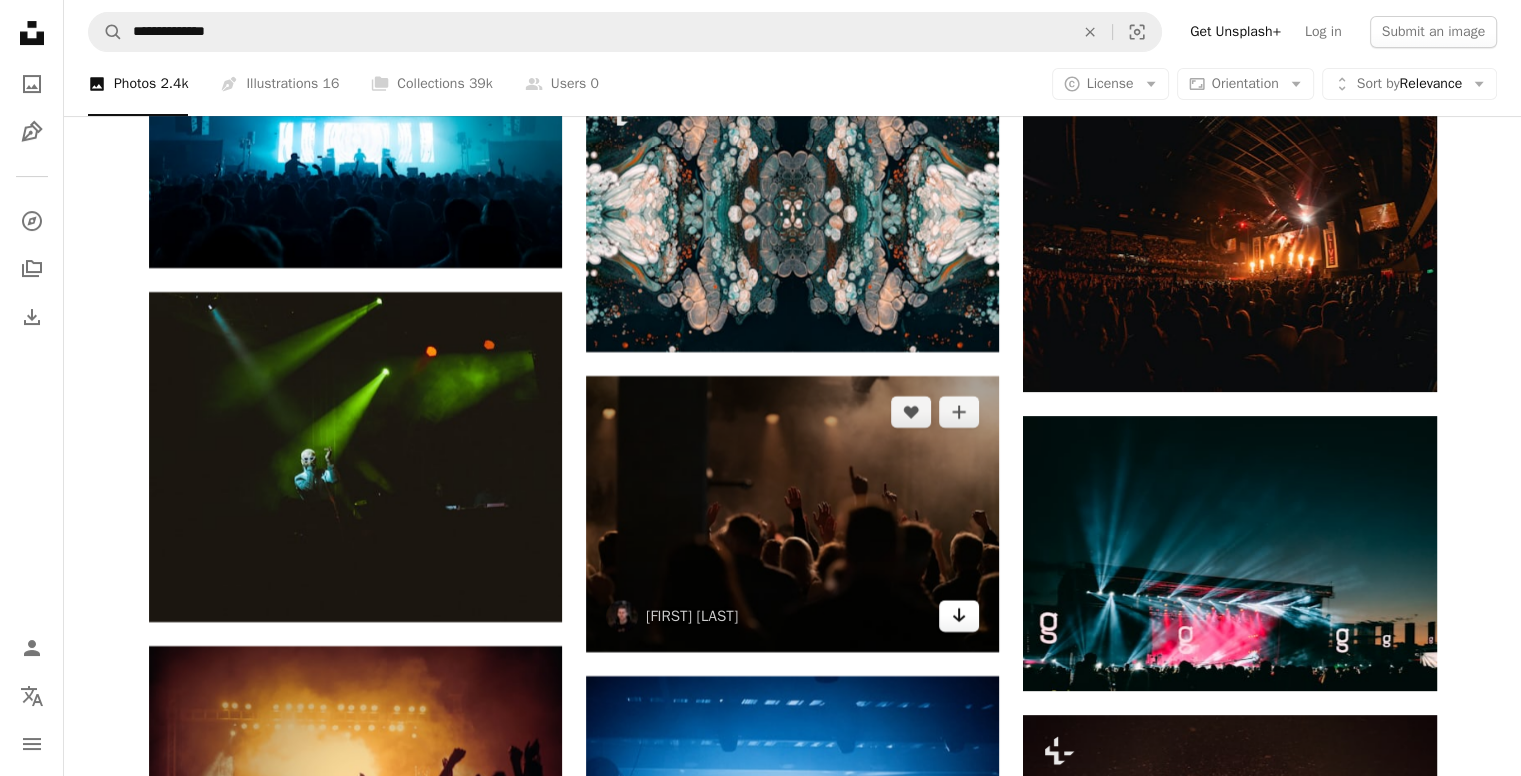 click on "Arrow pointing down" at bounding box center [959, 616] 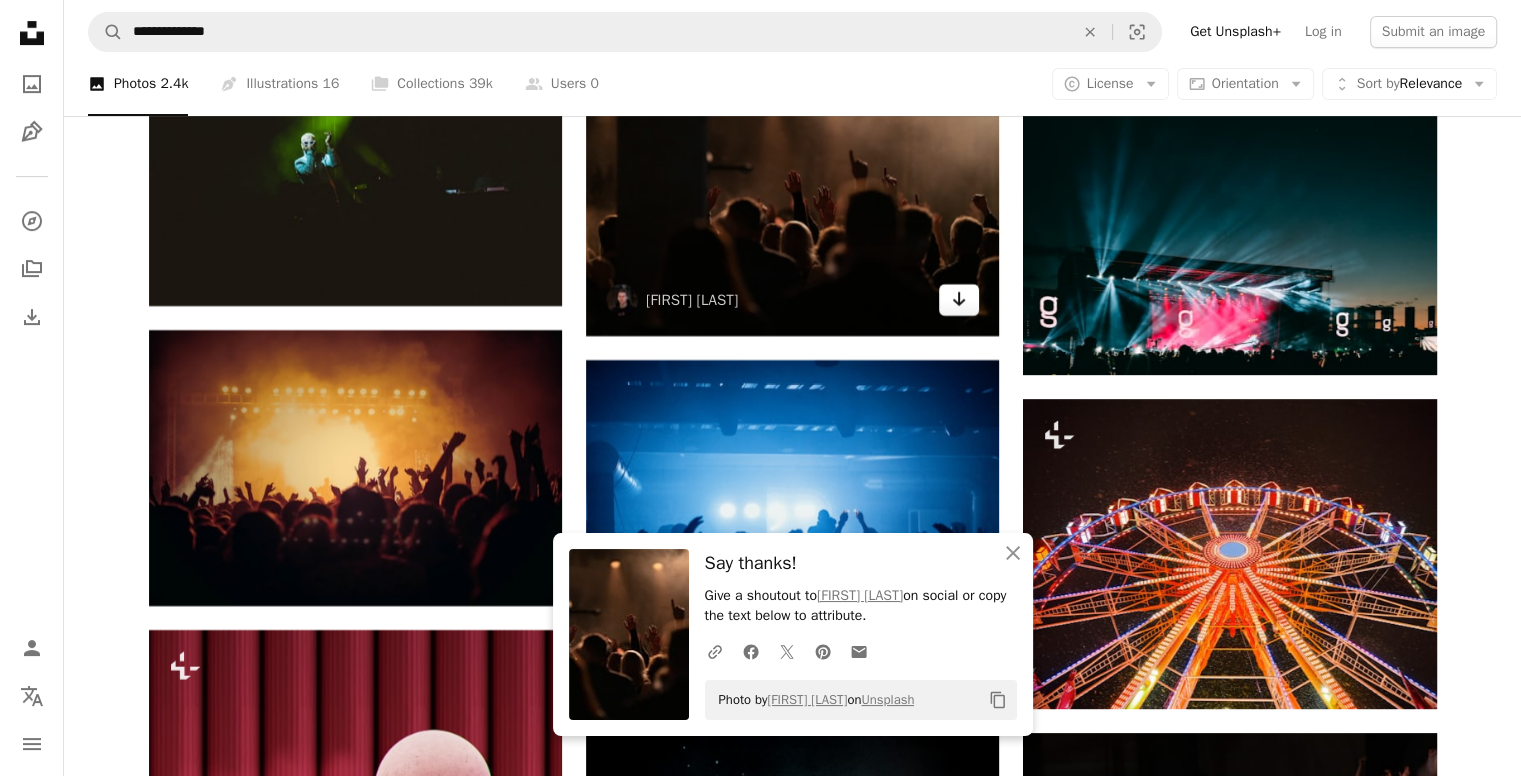 scroll, scrollTop: 8428, scrollLeft: 0, axis: vertical 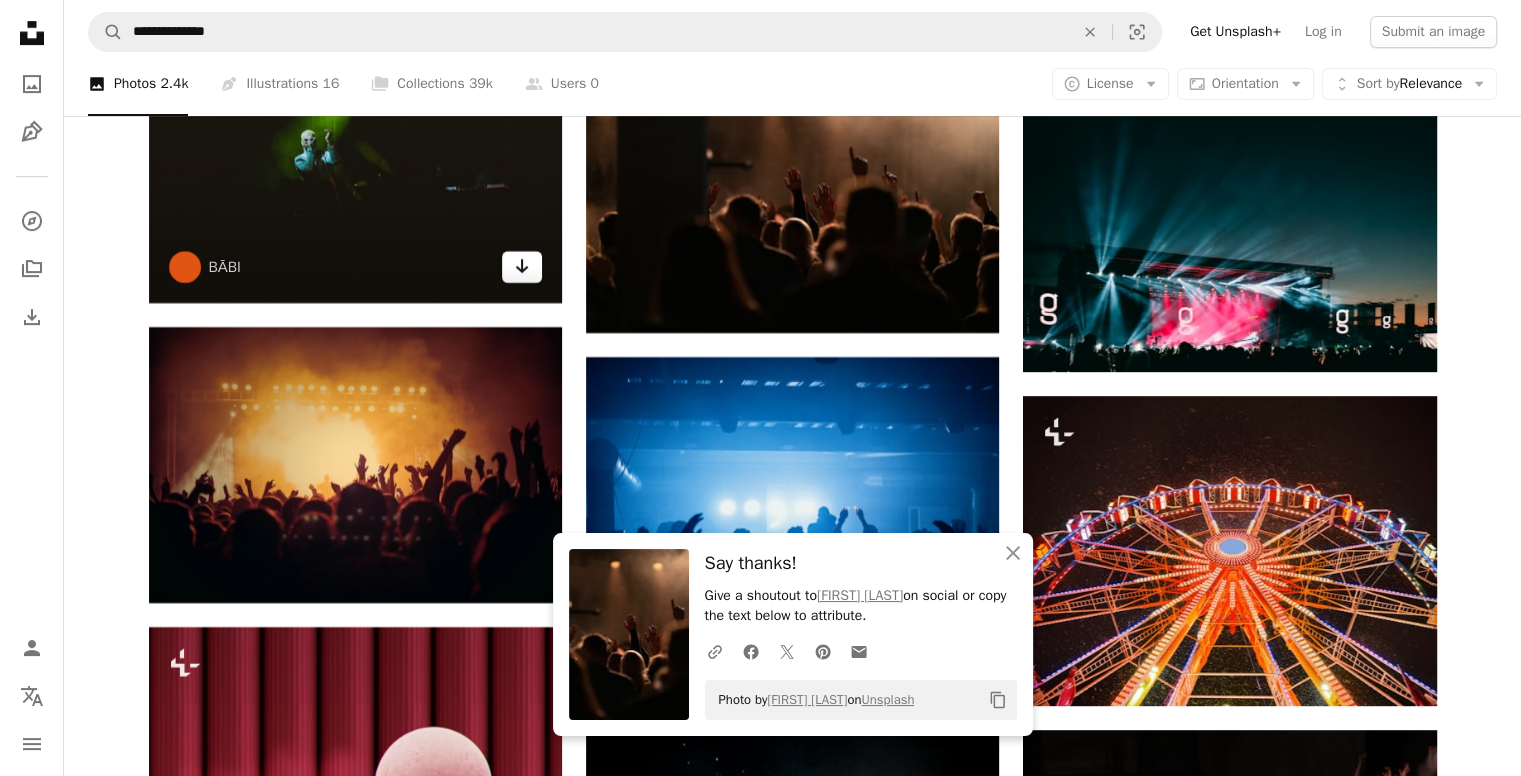 click on "Arrow pointing down" 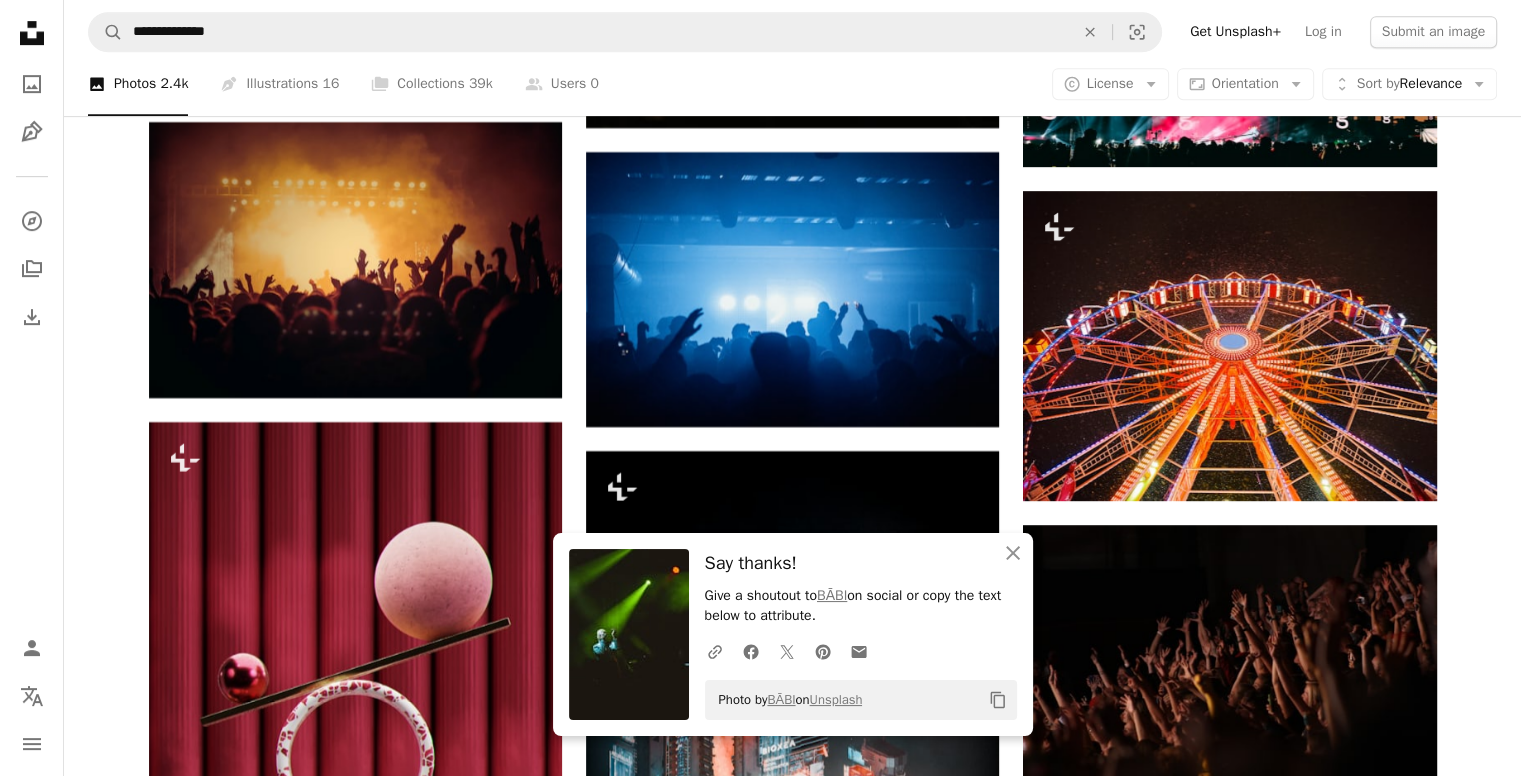 scroll, scrollTop: 8643, scrollLeft: 0, axis: vertical 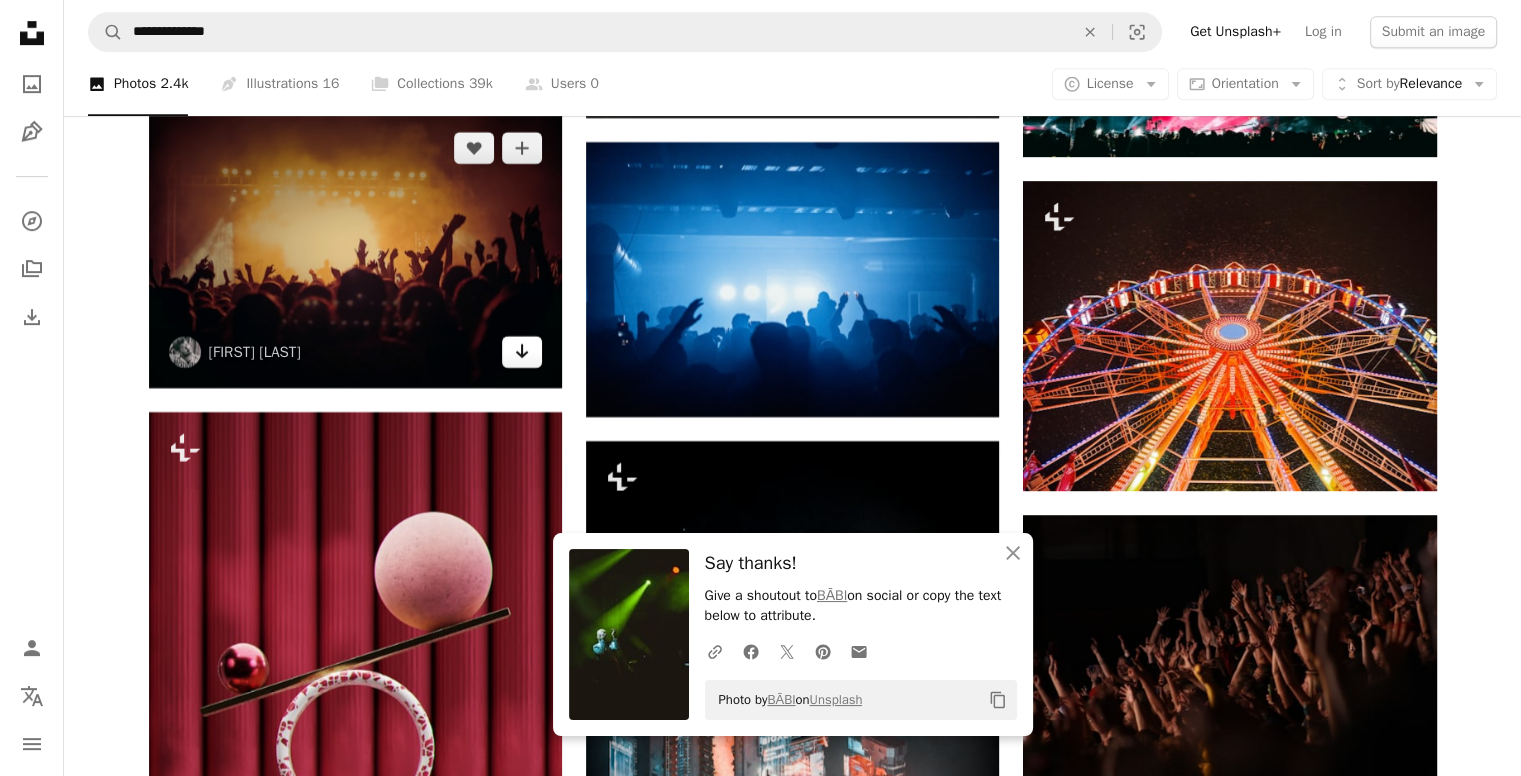 click on "Arrow pointing down" 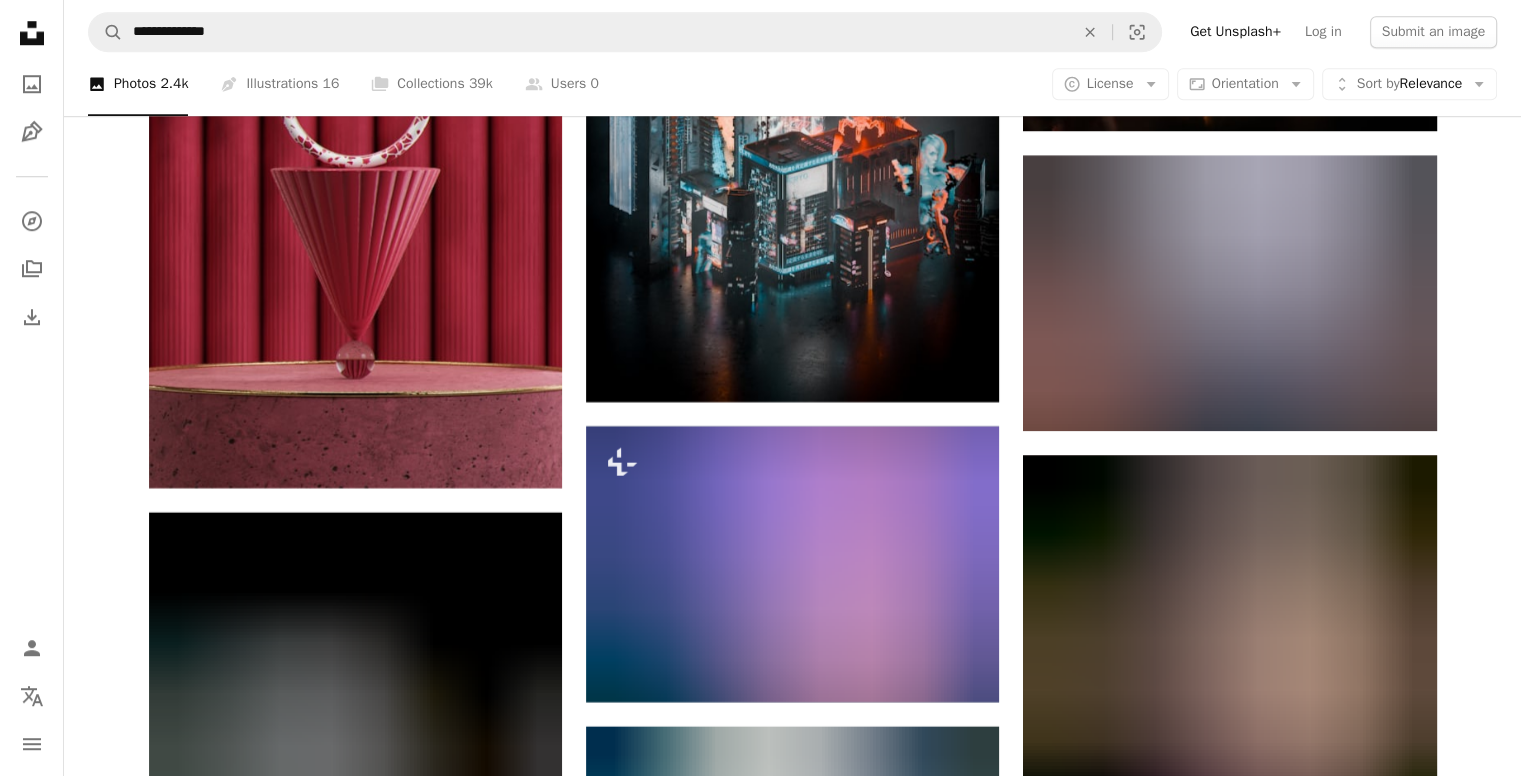 scroll, scrollTop: 9306, scrollLeft: 0, axis: vertical 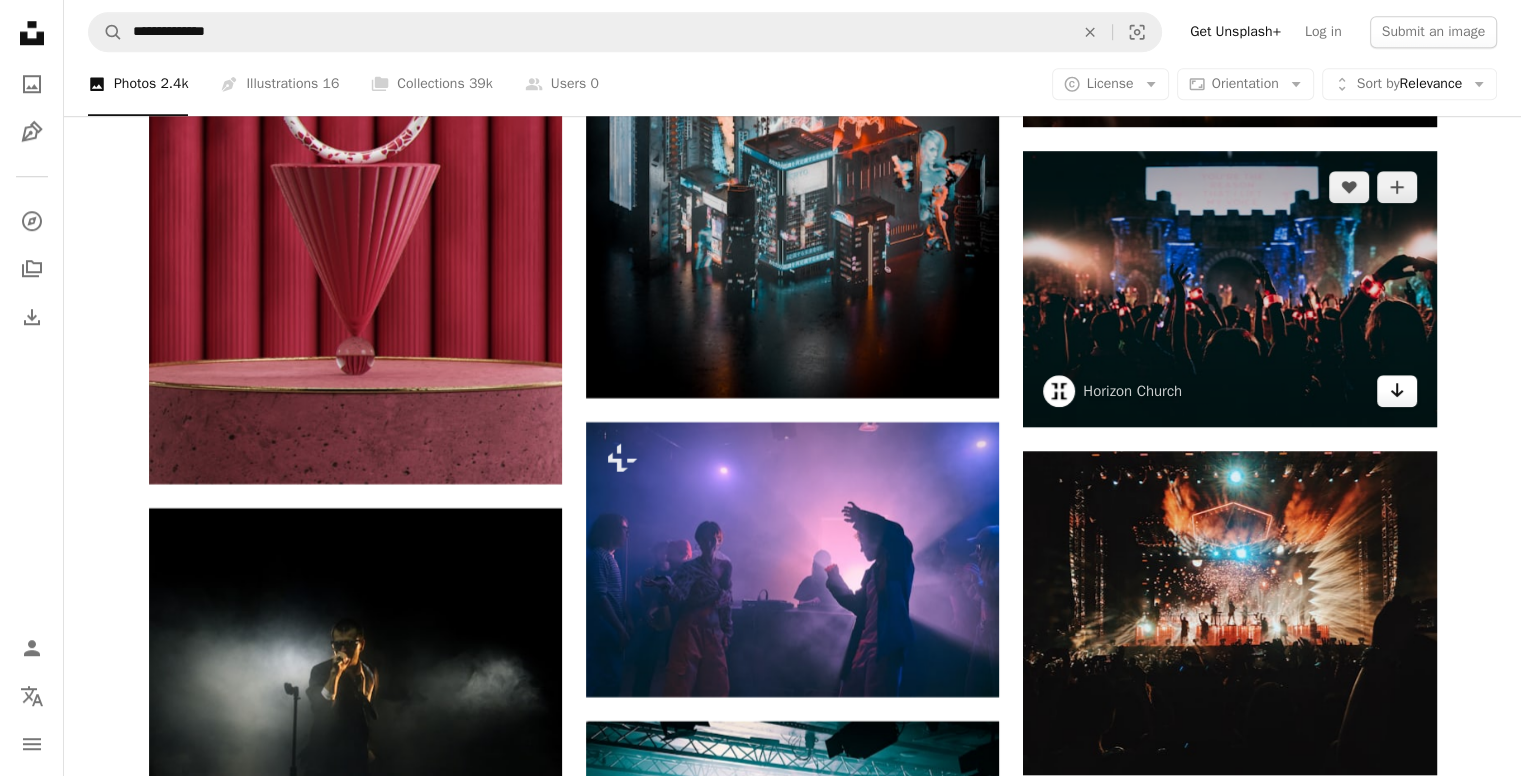 click on "Arrow pointing down" at bounding box center (1397, 391) 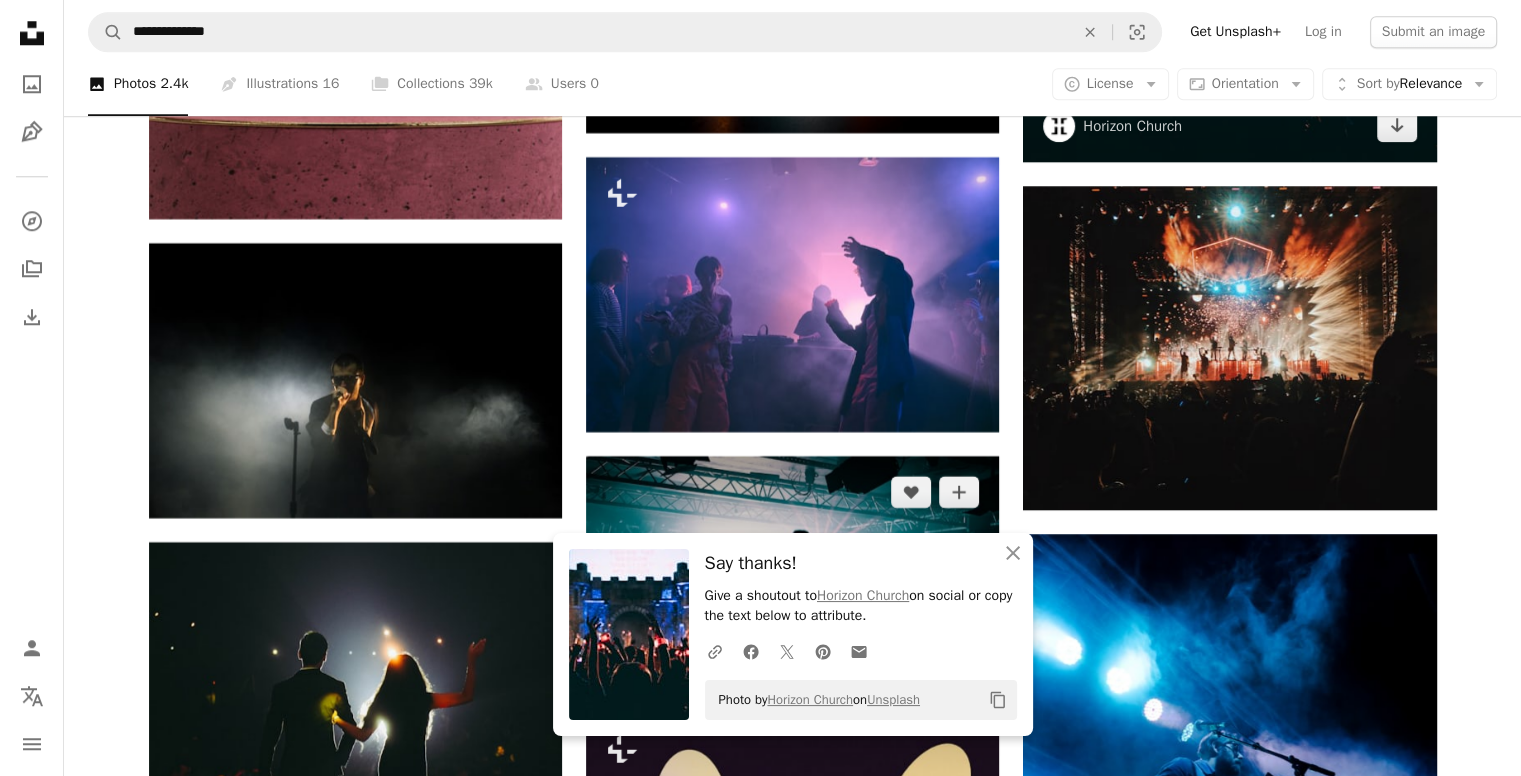scroll, scrollTop: 9574, scrollLeft: 0, axis: vertical 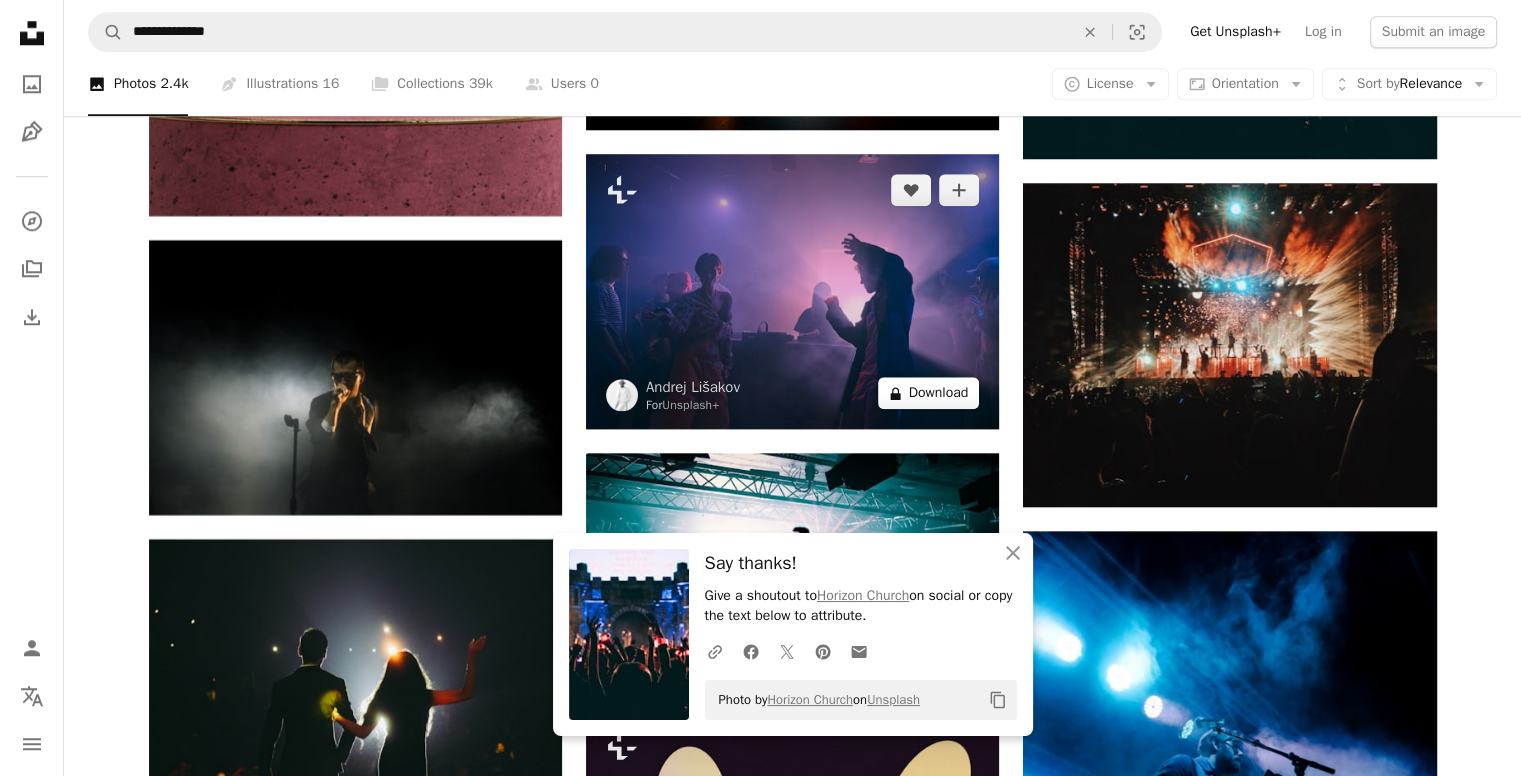 click on "A lock   Download" at bounding box center (929, 393) 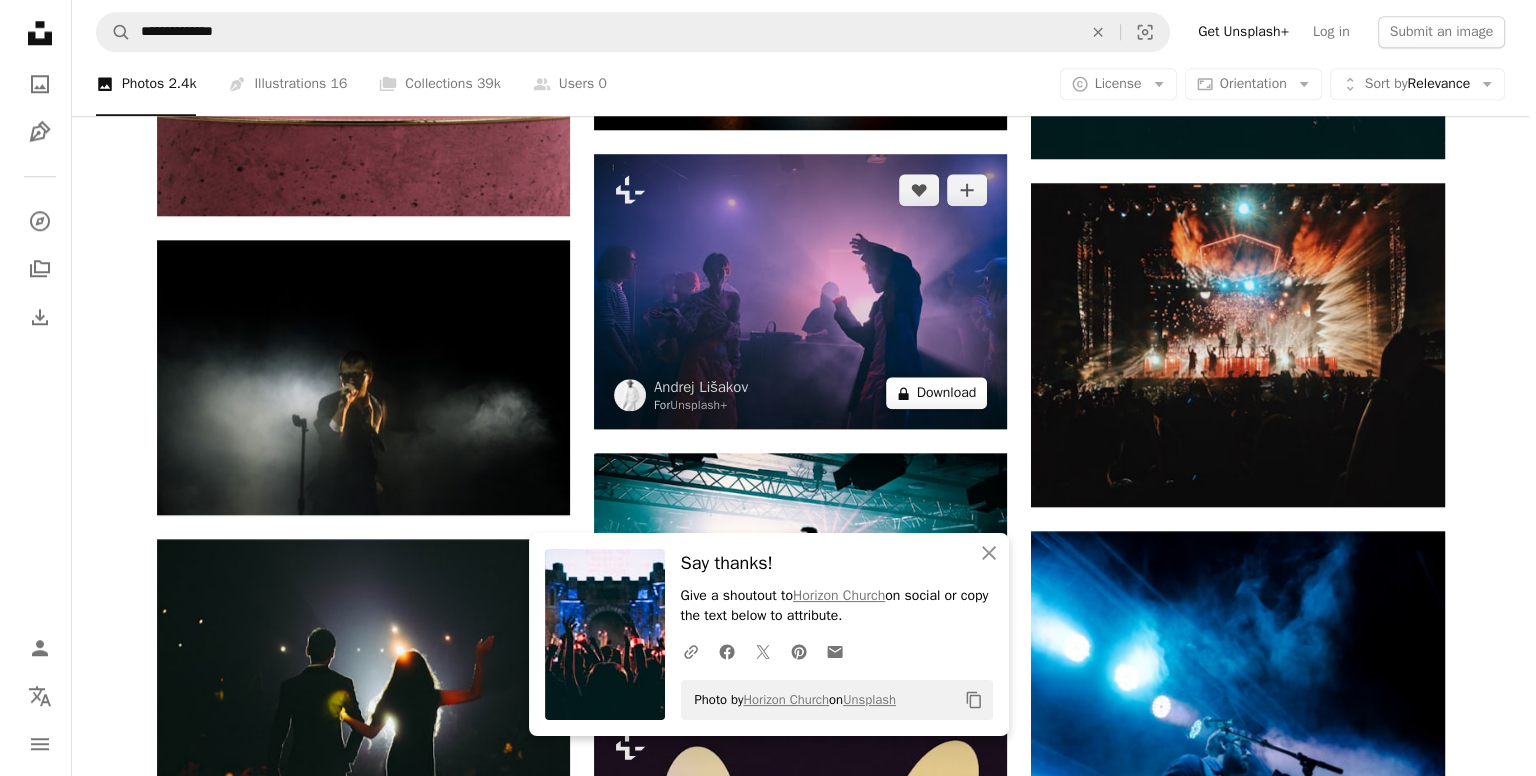 scroll, scrollTop: 9677, scrollLeft: 0, axis: vertical 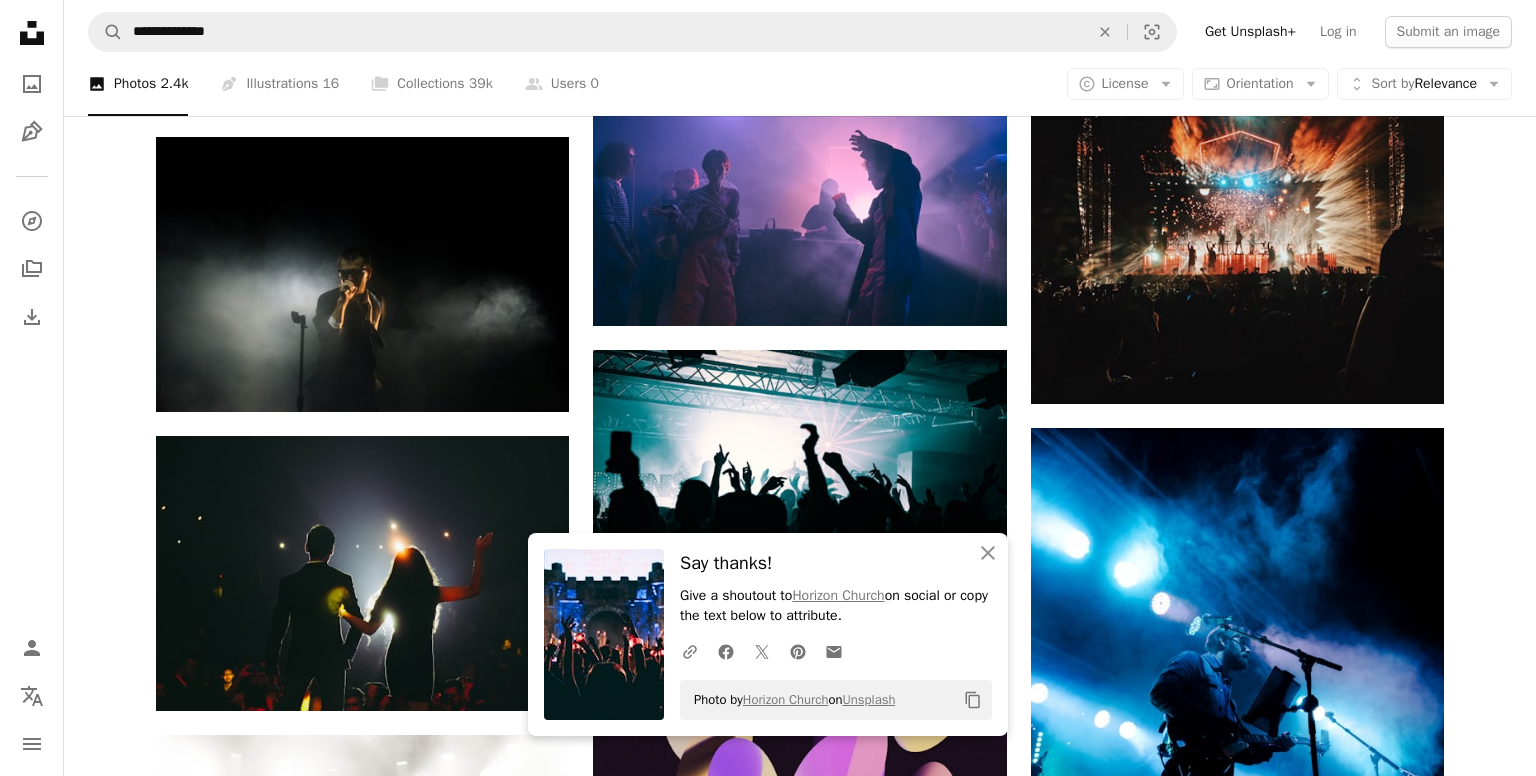 click on "An X shape An X shape Close Say thanks! Give a shoutout to  Horizon Church  on social or copy the text below to attribute. A URL sharing icon (chains) Facebook icon X (formerly Twitter) icon Pinterest icon An envelope Photo by  Horizon Church  on  Unsplash
Copy content Unsplash+ This purchase includes access to our full library of visuals. A plus sign Members-only content added monthly A plus sign Unlimited royalty-free downloads A plus sign Illustrations  New A plus sign Enhanced legal protections $10  with a 1-month plan Unlimited royalty-free use, cancel anytime. $48   with a yearly plan Save  $72  when billed annually. Best value Continue with purchase Taxes where applicable. Renews automatically. Cancel anytime." at bounding box center [768, 4198] 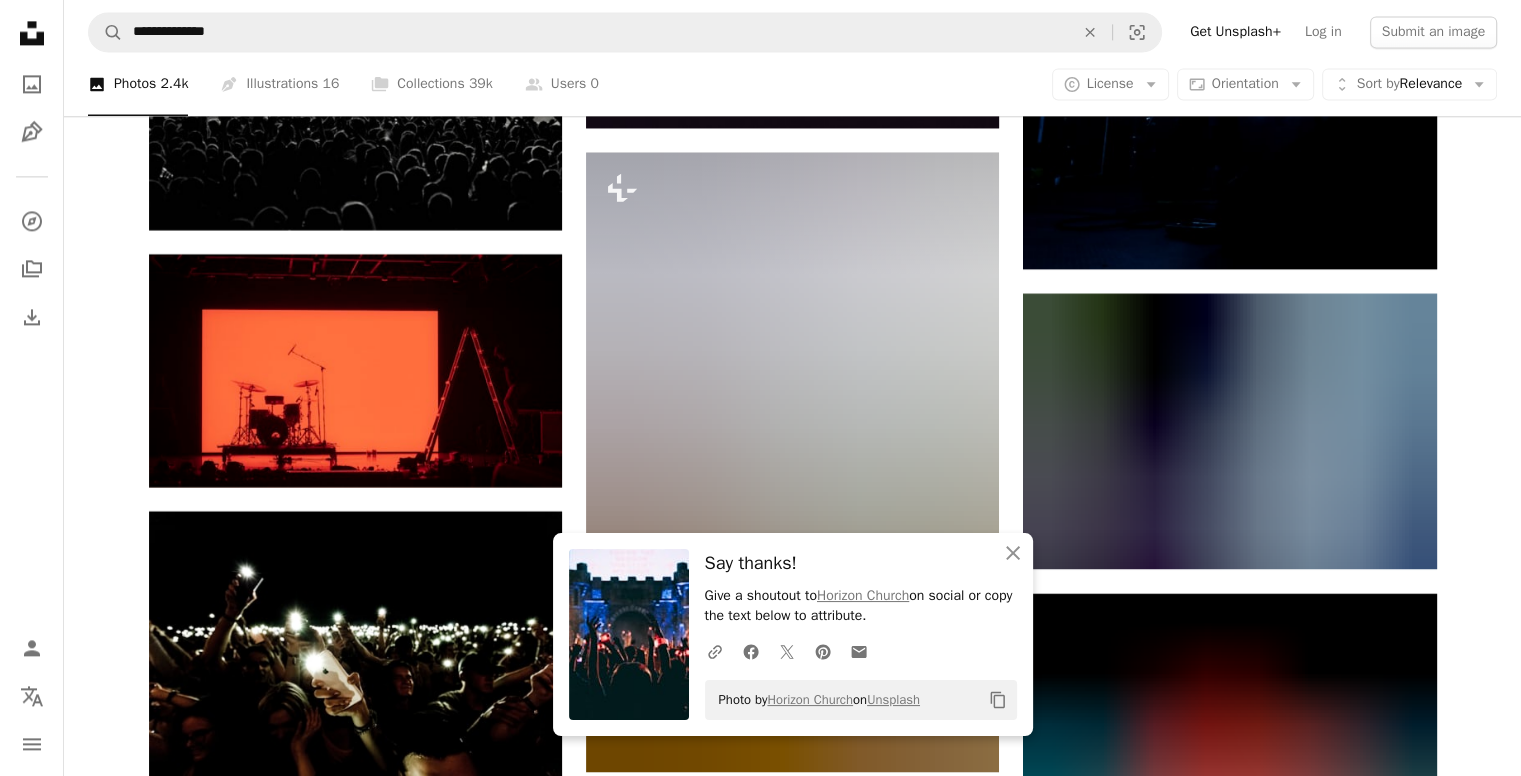 scroll, scrollTop: 10457, scrollLeft: 0, axis: vertical 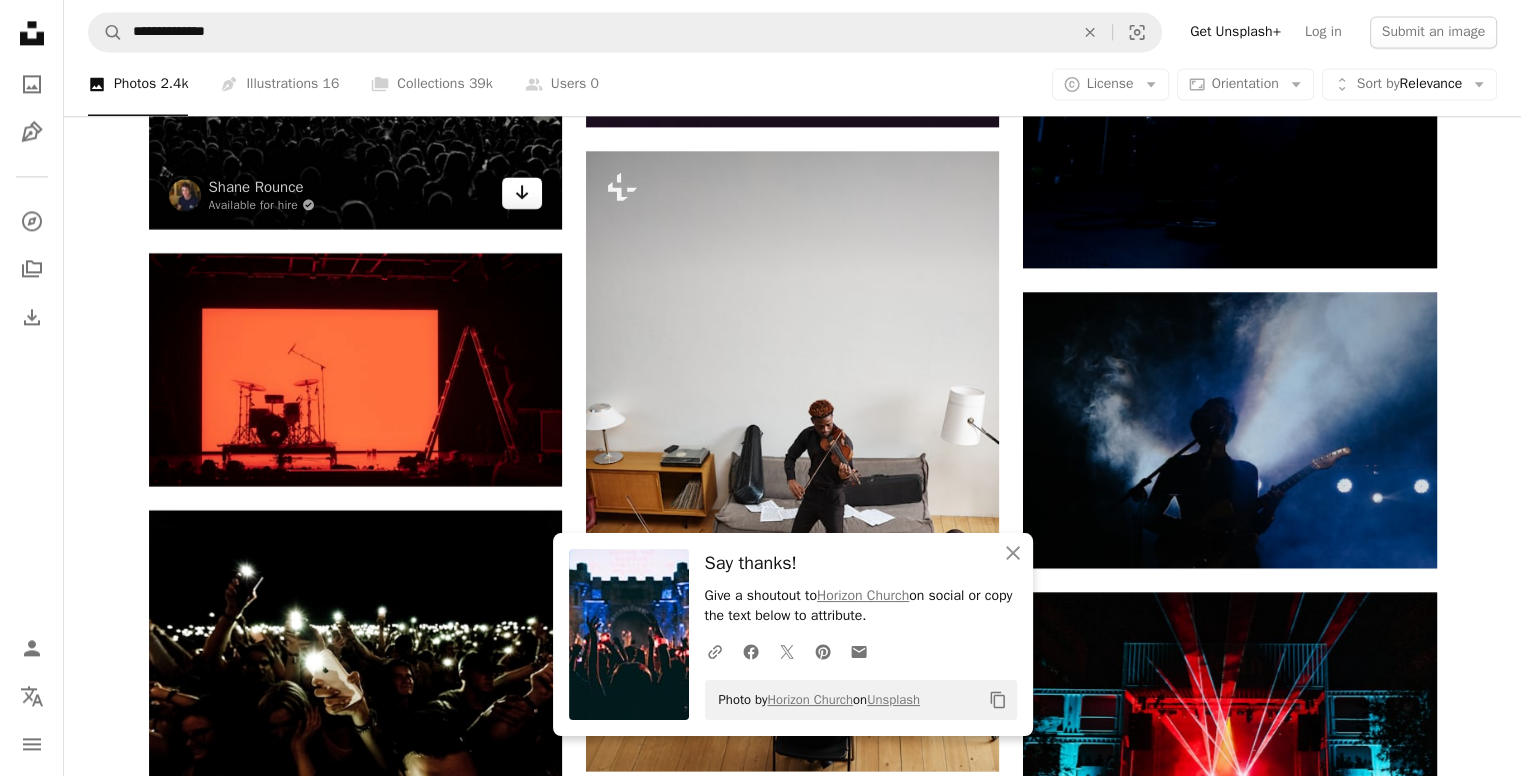 click on "Arrow pointing down" at bounding box center [522, 193] 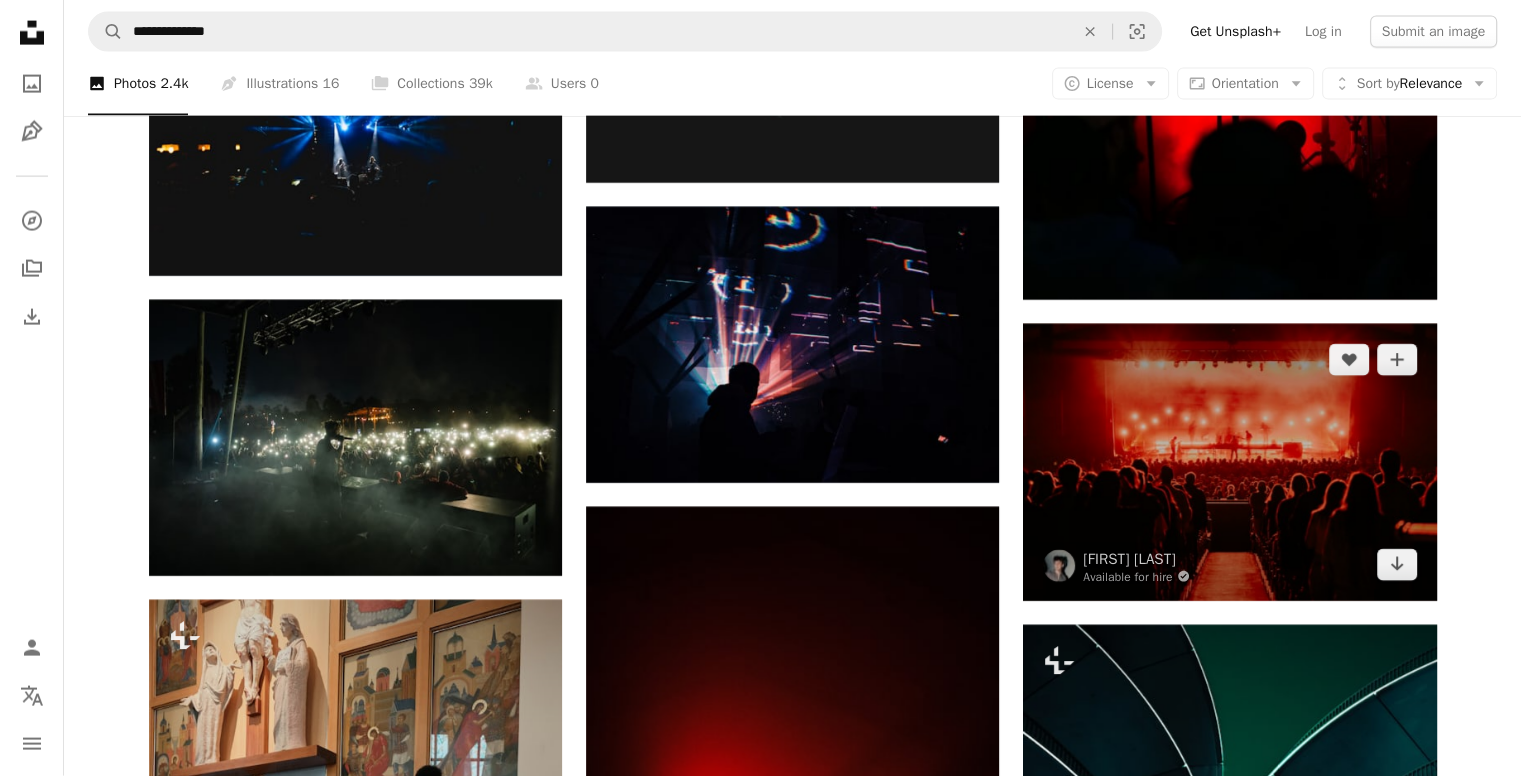 scroll, scrollTop: 12244, scrollLeft: 0, axis: vertical 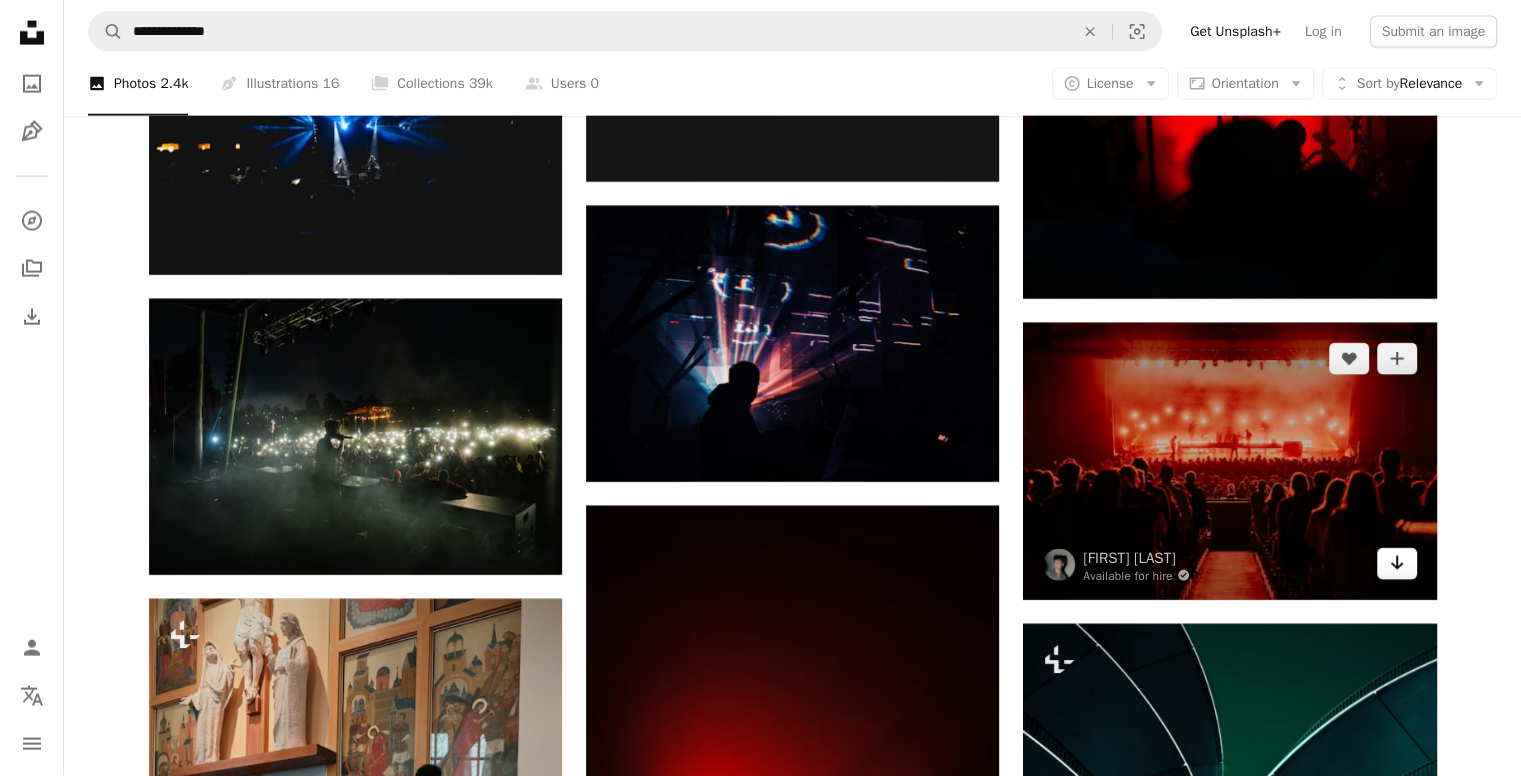click on "Arrow pointing down" at bounding box center (1397, 564) 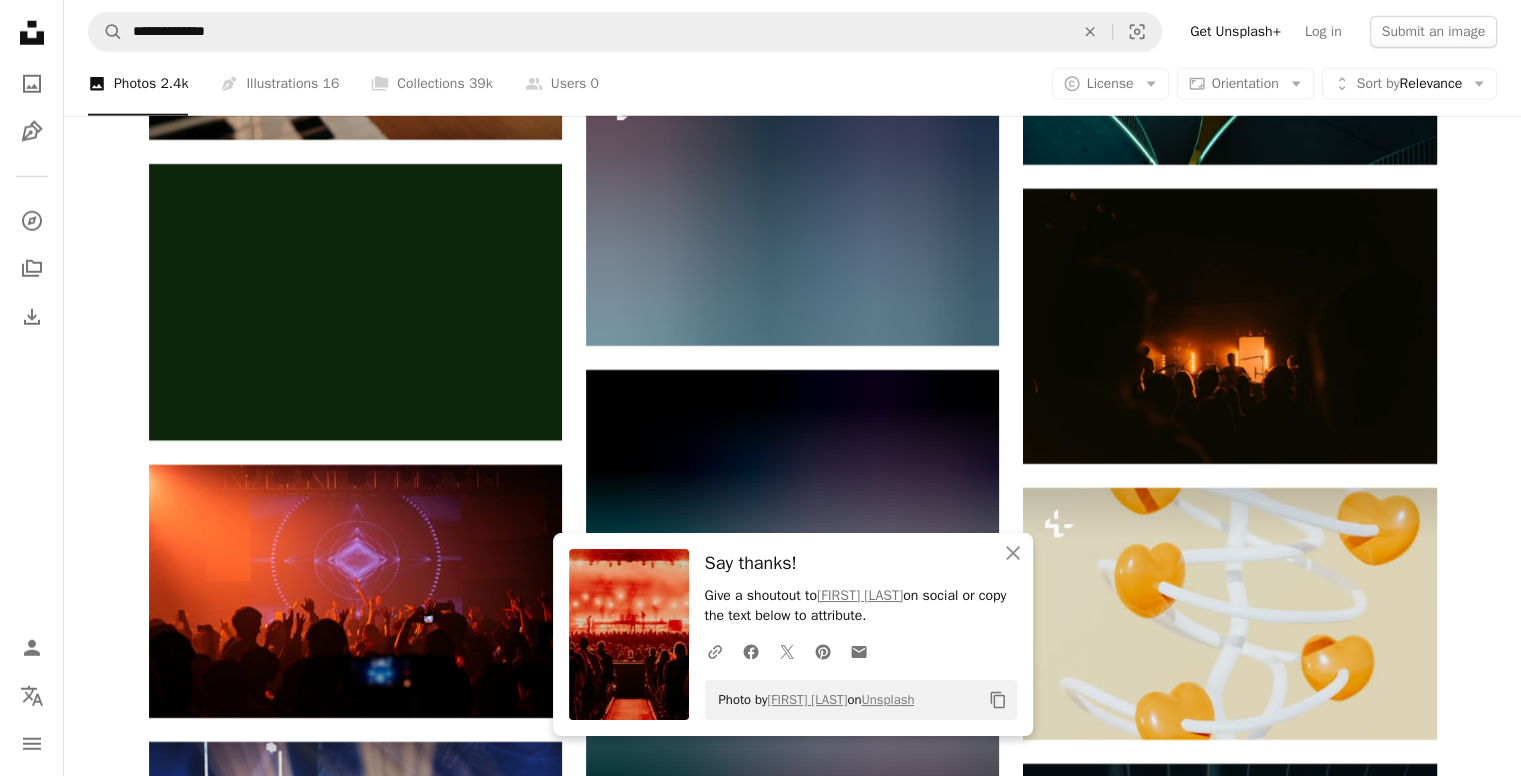 scroll, scrollTop: 13333, scrollLeft: 0, axis: vertical 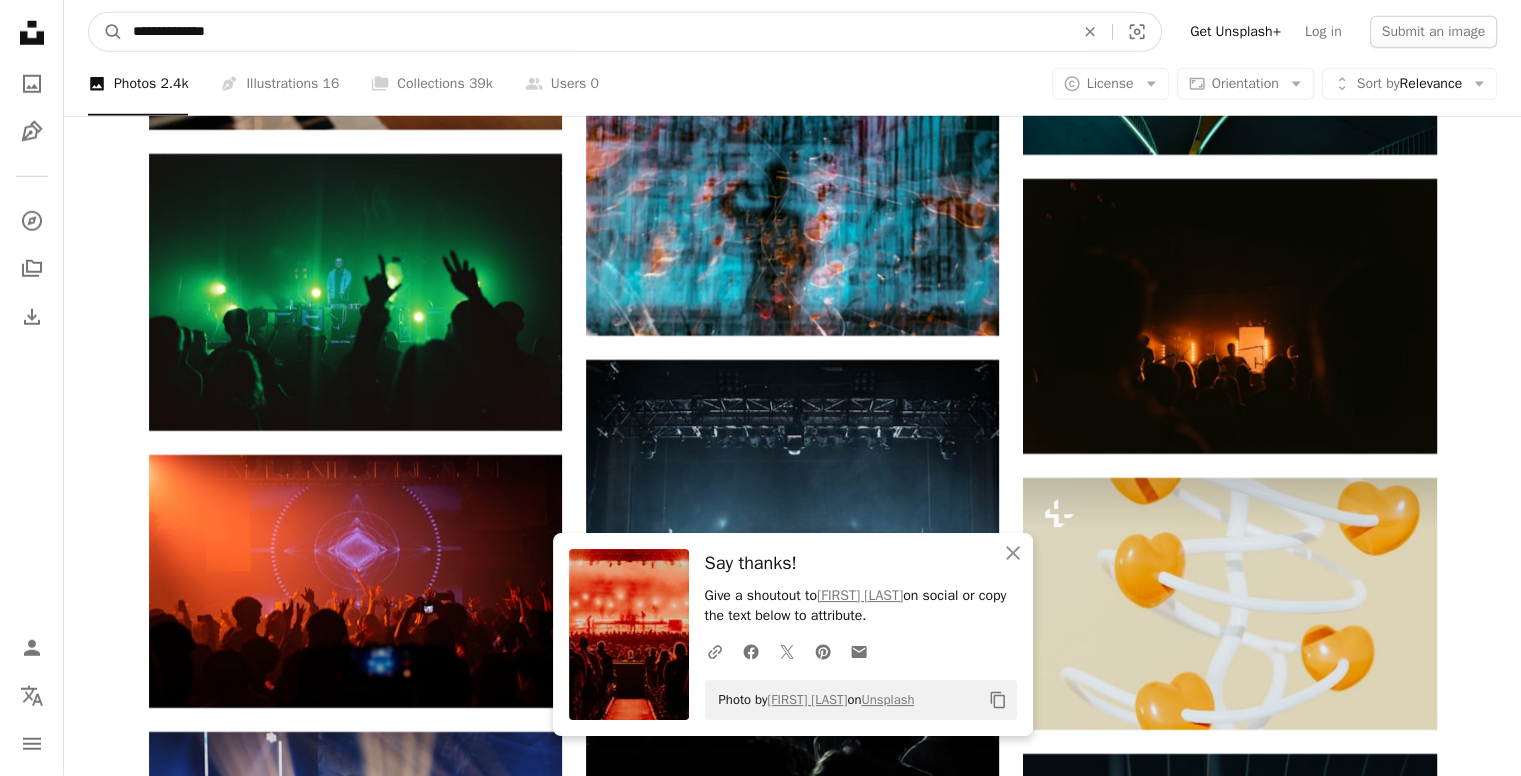 drag, startPoint x: 616, startPoint y: 49, endPoint x: 104, endPoint y: 98, distance: 514.33936 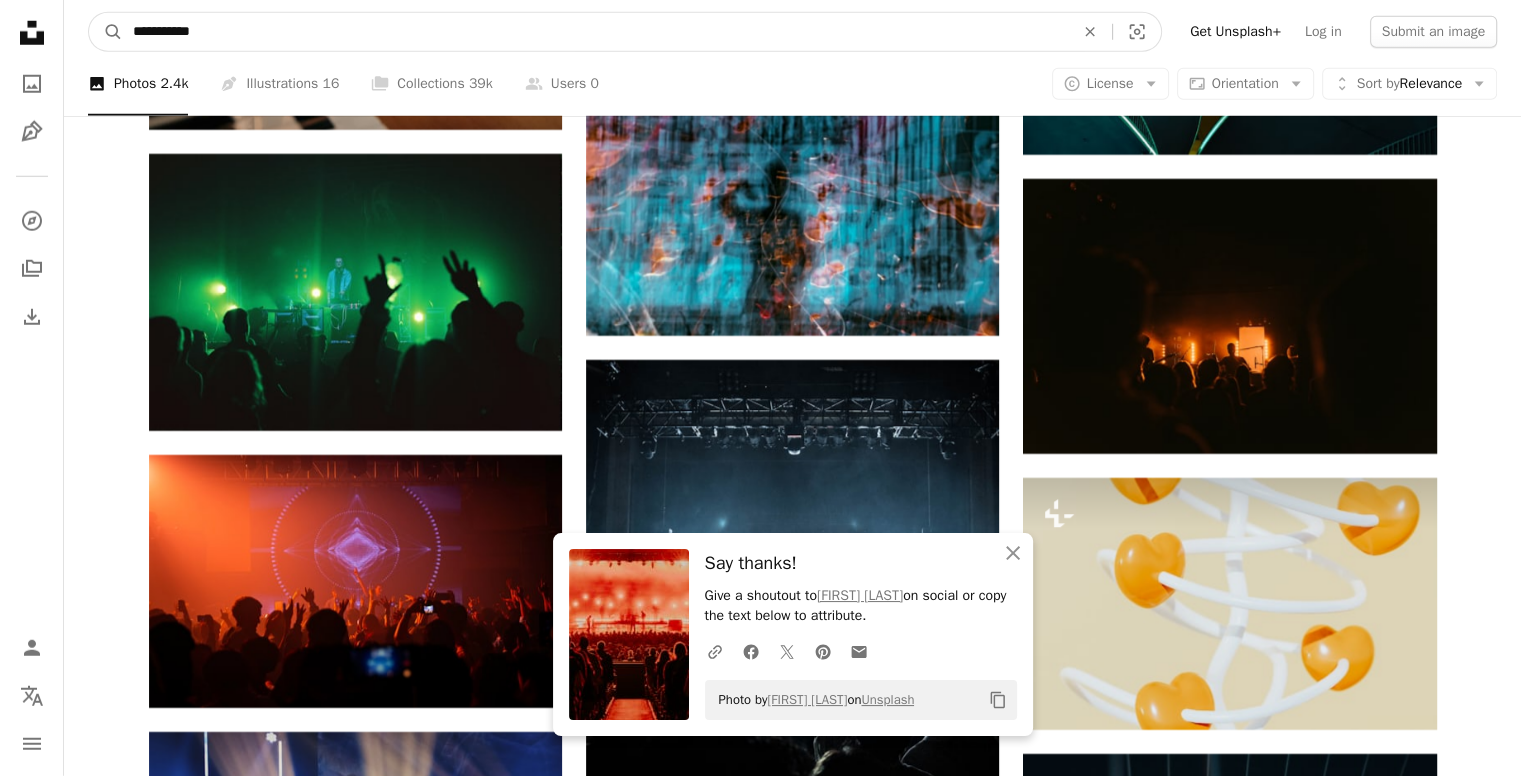 type on "**********" 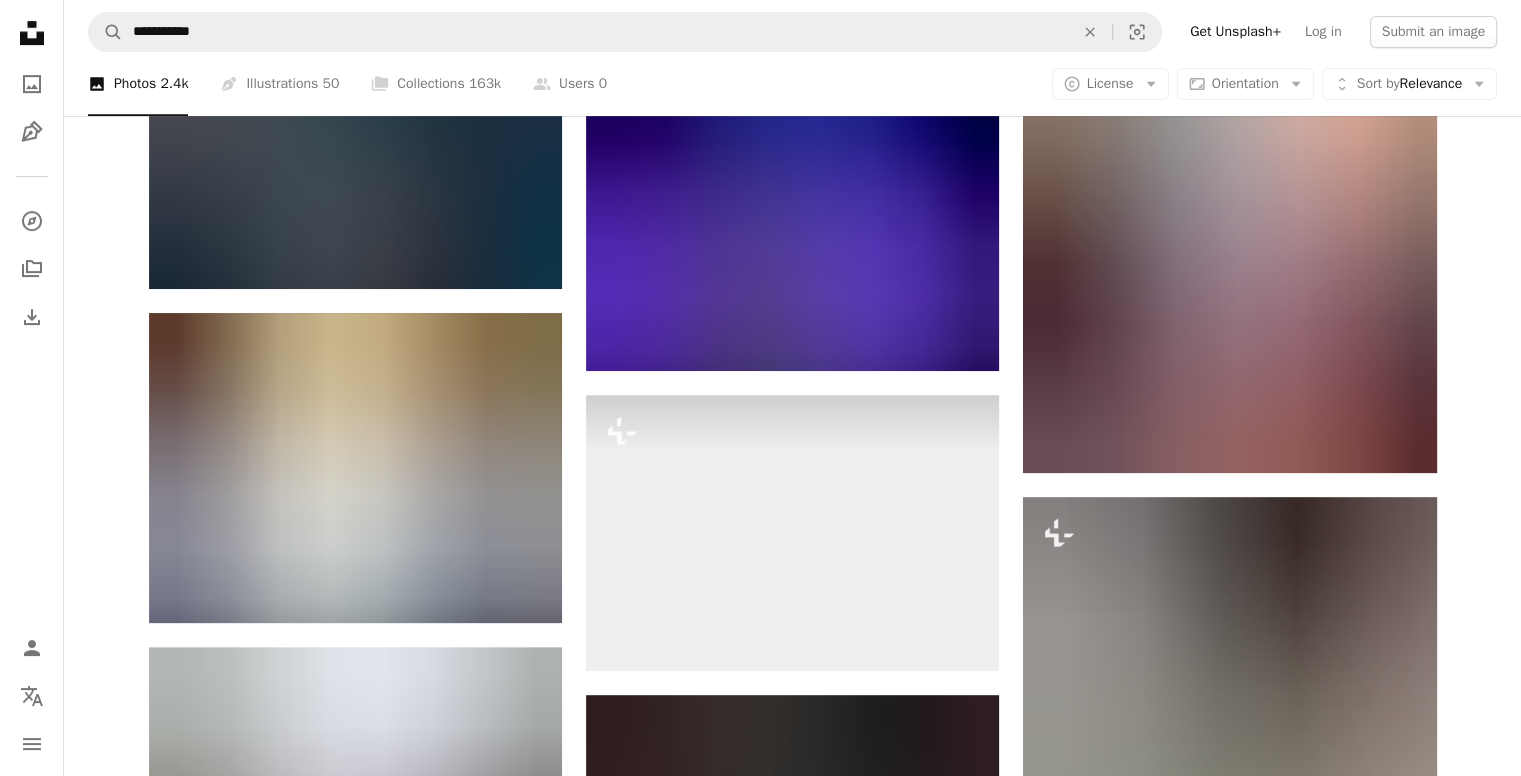 scroll, scrollTop: 847, scrollLeft: 0, axis: vertical 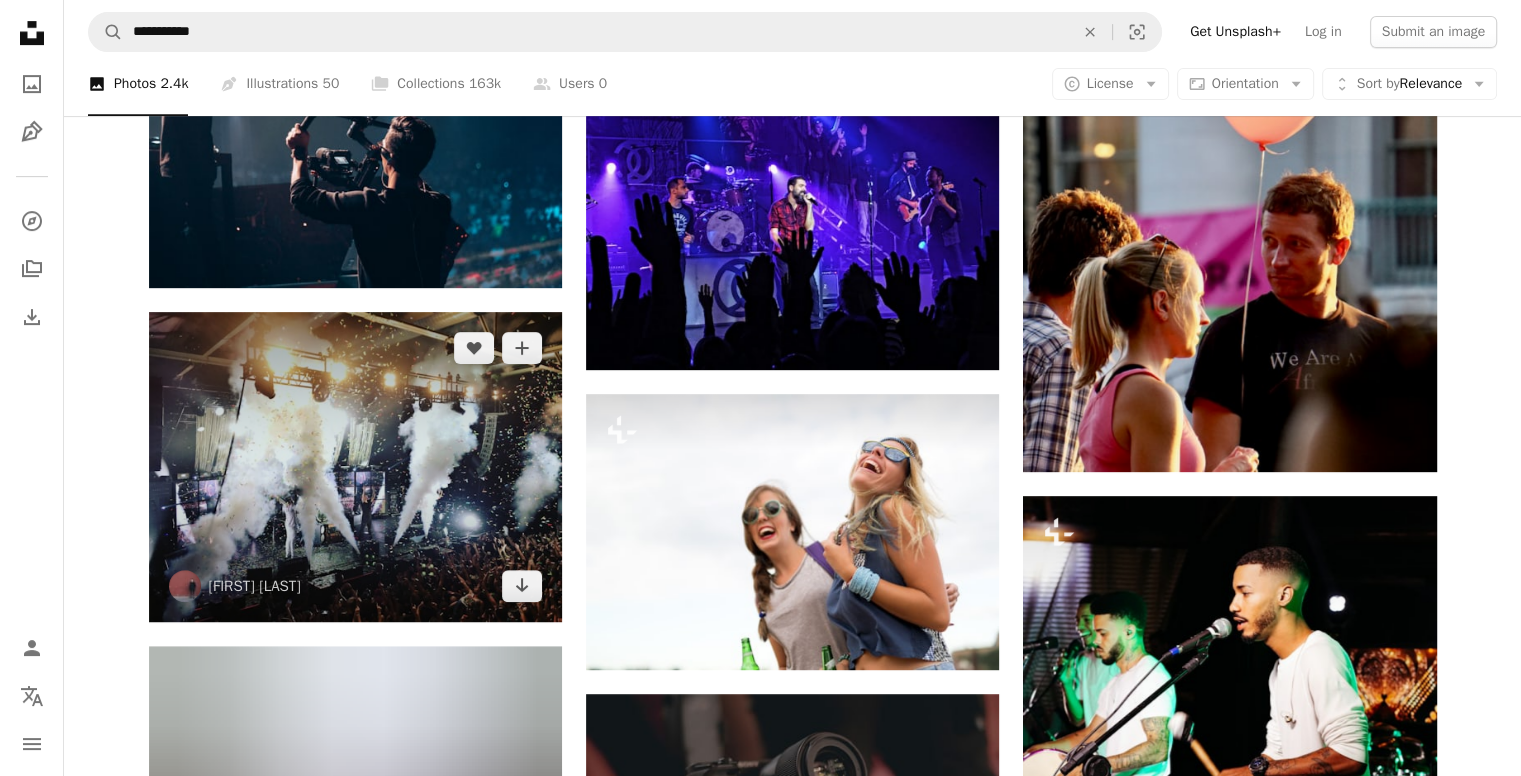click at bounding box center (355, 467) 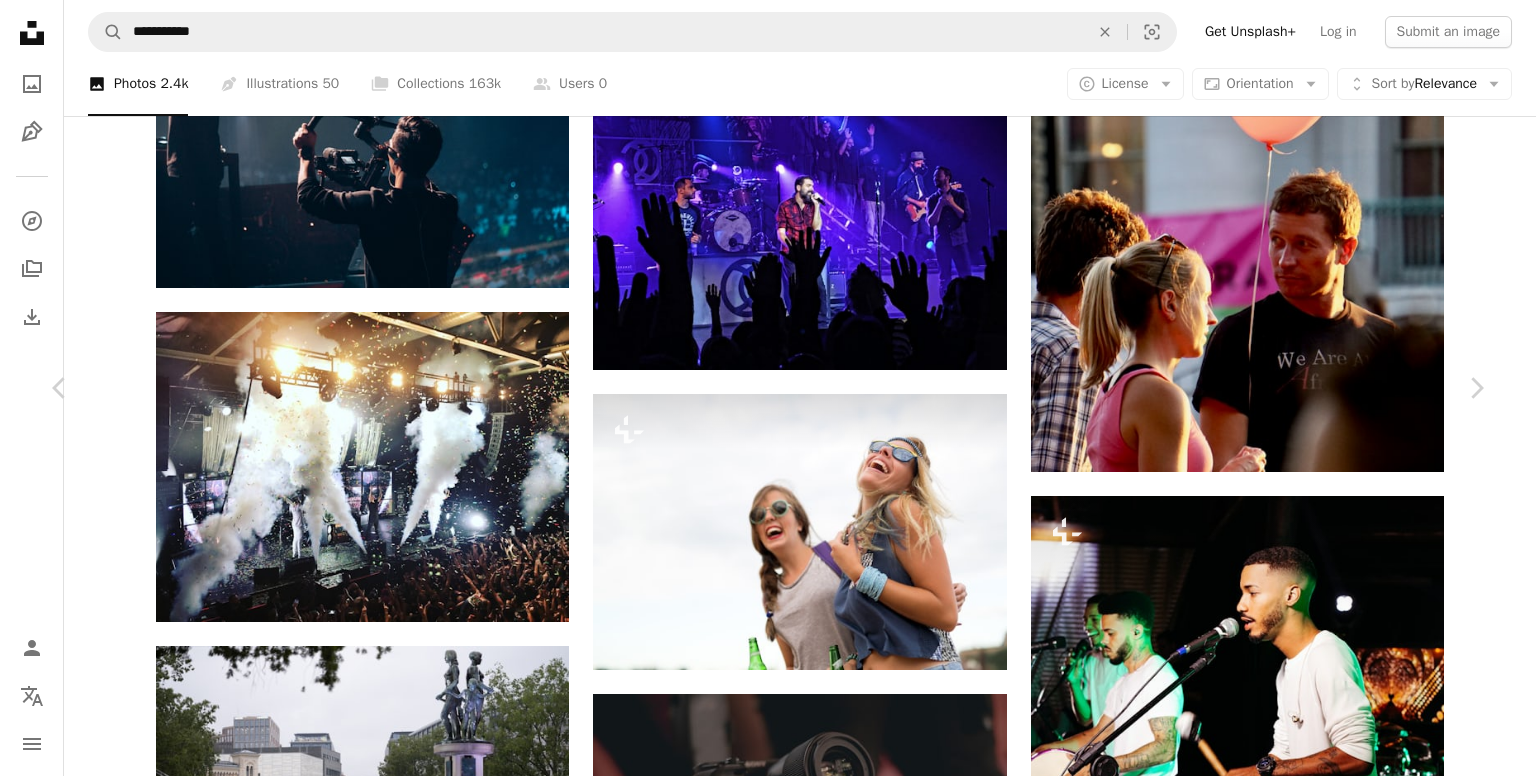 click on "Download free" at bounding box center (1287, 3516) 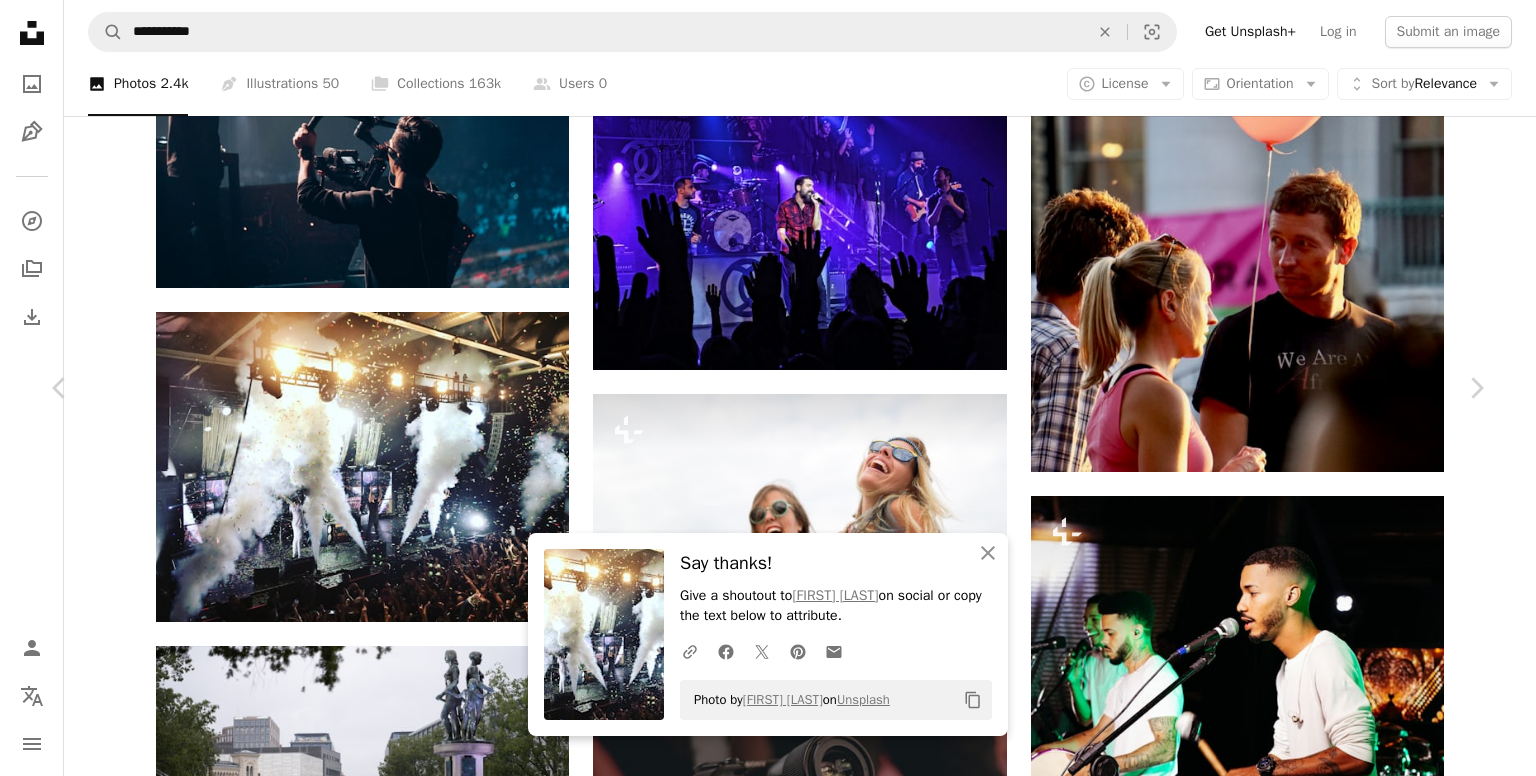 click on "An X shape Chevron left Chevron right An X shape Close Say thanks! Give a shoutout to [NAME] on social or copy the text below to attribute. A URL sharing icon (chains) Facebook icon X (formerly Twitter) icon Pinterest icon An envelope Photo by [NAME] on Unsplash
Copy content [NAME] harimedia A heart A plus sign Edit image   Plus sign for Unsplash+ Download free Chevron down Zoom in Views 510,541 Downloads 3,056 A forward-right arrow Share Info icon Info More Actions A Concert to Remember A map marker [CITY], [COUNTRY] Calendar outlined Published on  January 25, 2019 Camera Apple, iPhone 6 Safety Free to use under the  Unsplash License concert rock [CITY] action live show moshpit metal band hardcore band human light crowd festival stage club flare rock concert parade [COUNTRY] Free pictures Browse premium related images on iStock  |  Save 20% with code UNSPLASH20 View more on iStock  ↗ Related images A heart A plus sign Jonathan Borba Available for hire A heart For" at bounding box center (768, 3857) 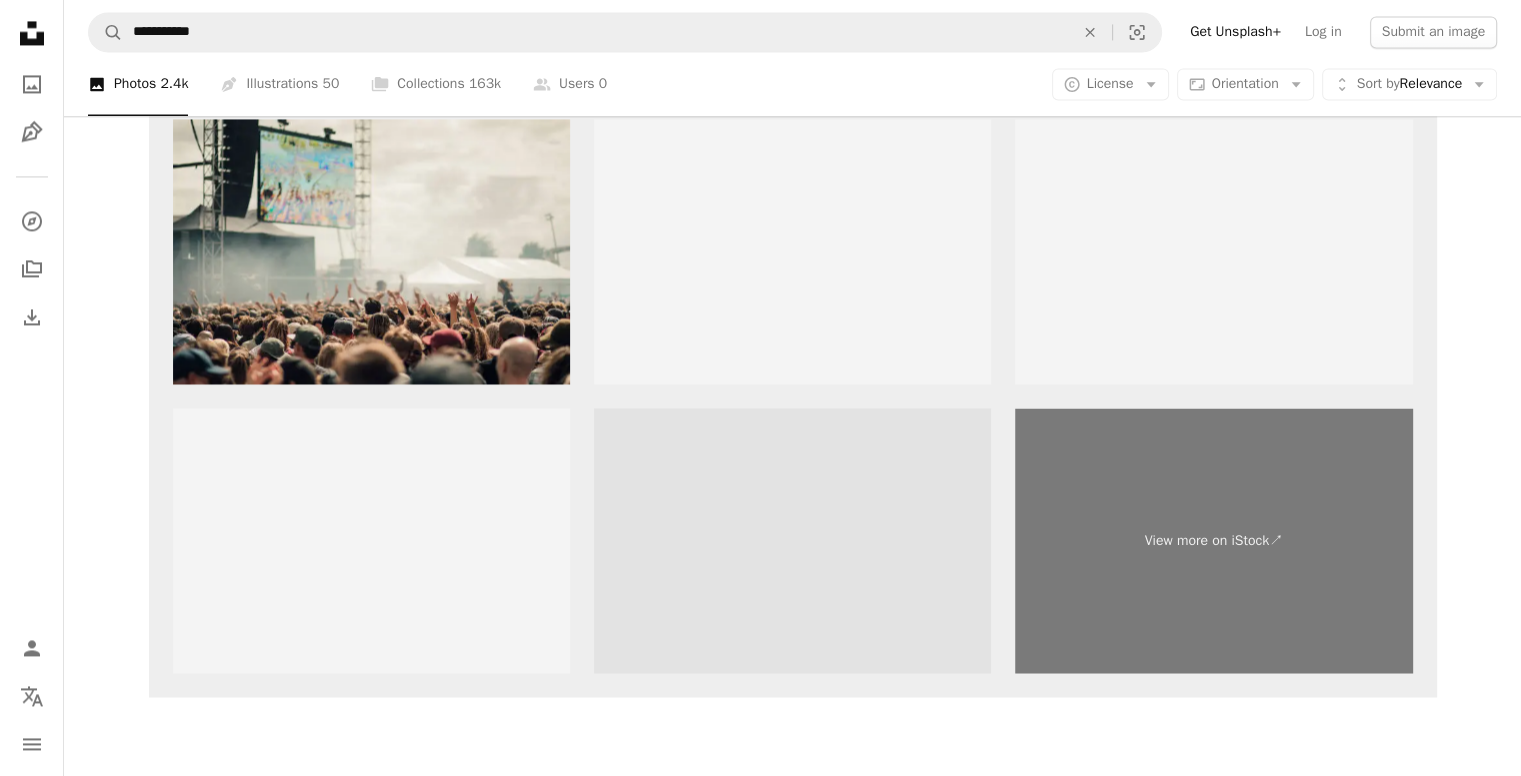 scroll, scrollTop: 3538, scrollLeft: 0, axis: vertical 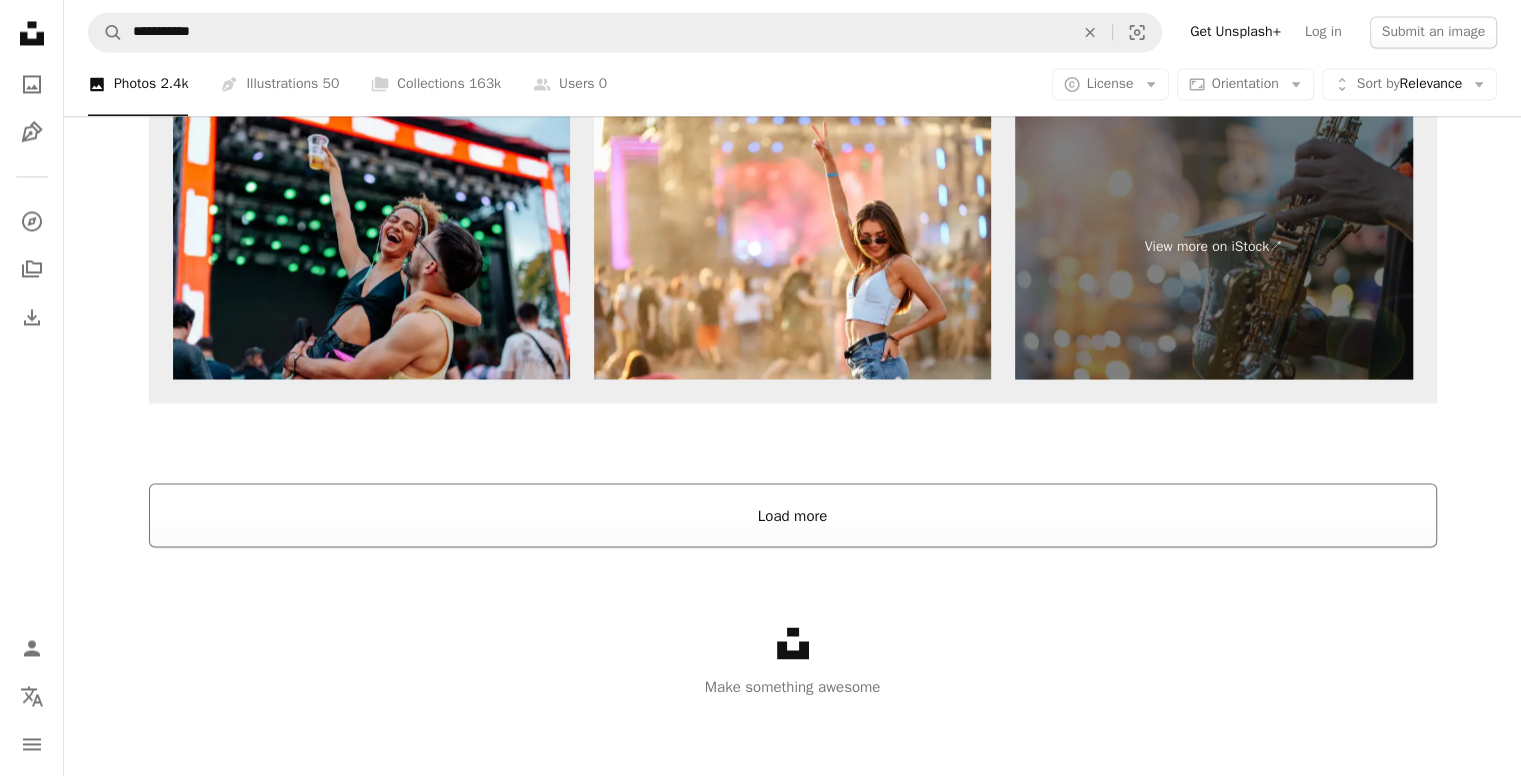 click on "Load more" at bounding box center [793, 515] 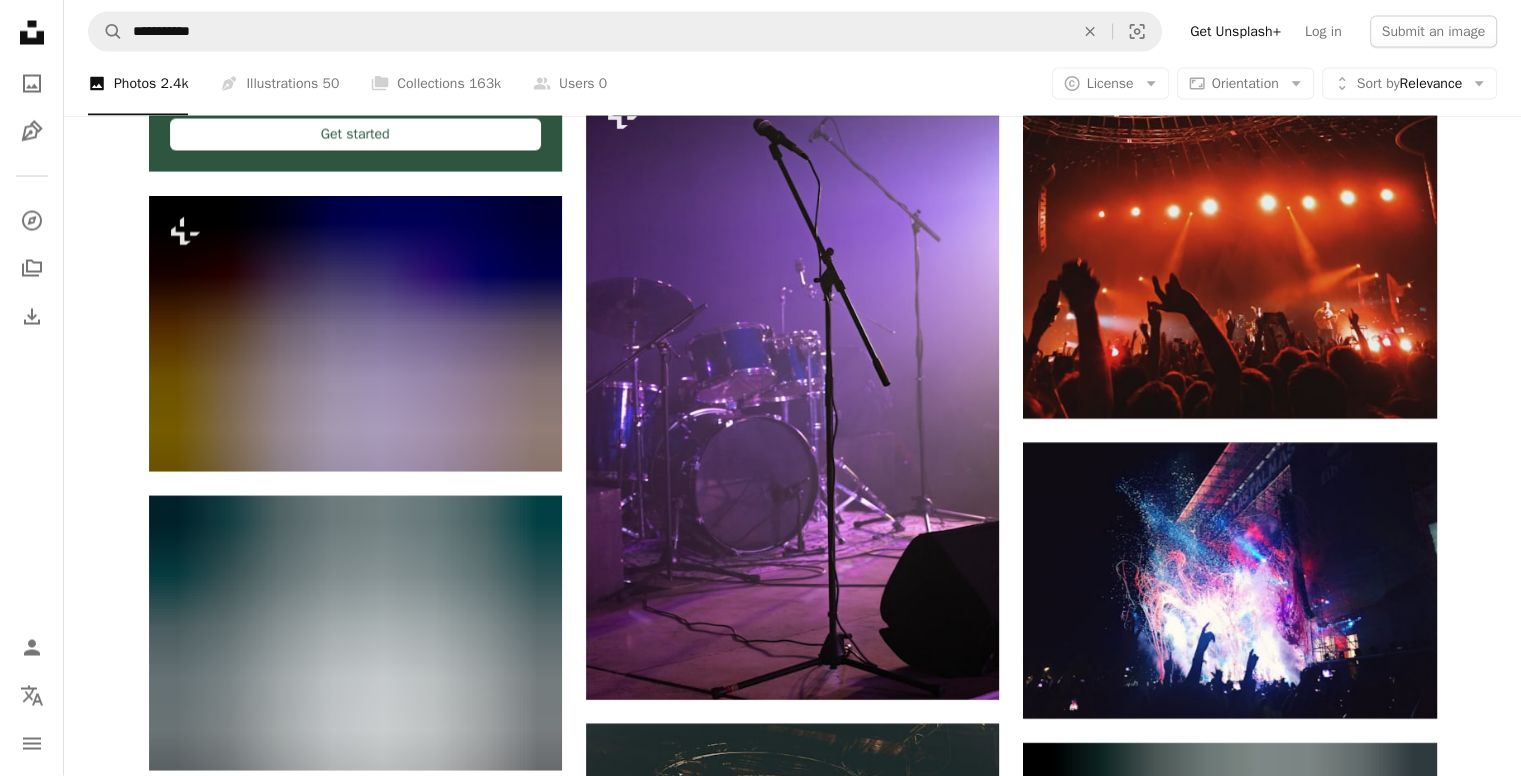 scroll, scrollTop: 4008, scrollLeft: 0, axis: vertical 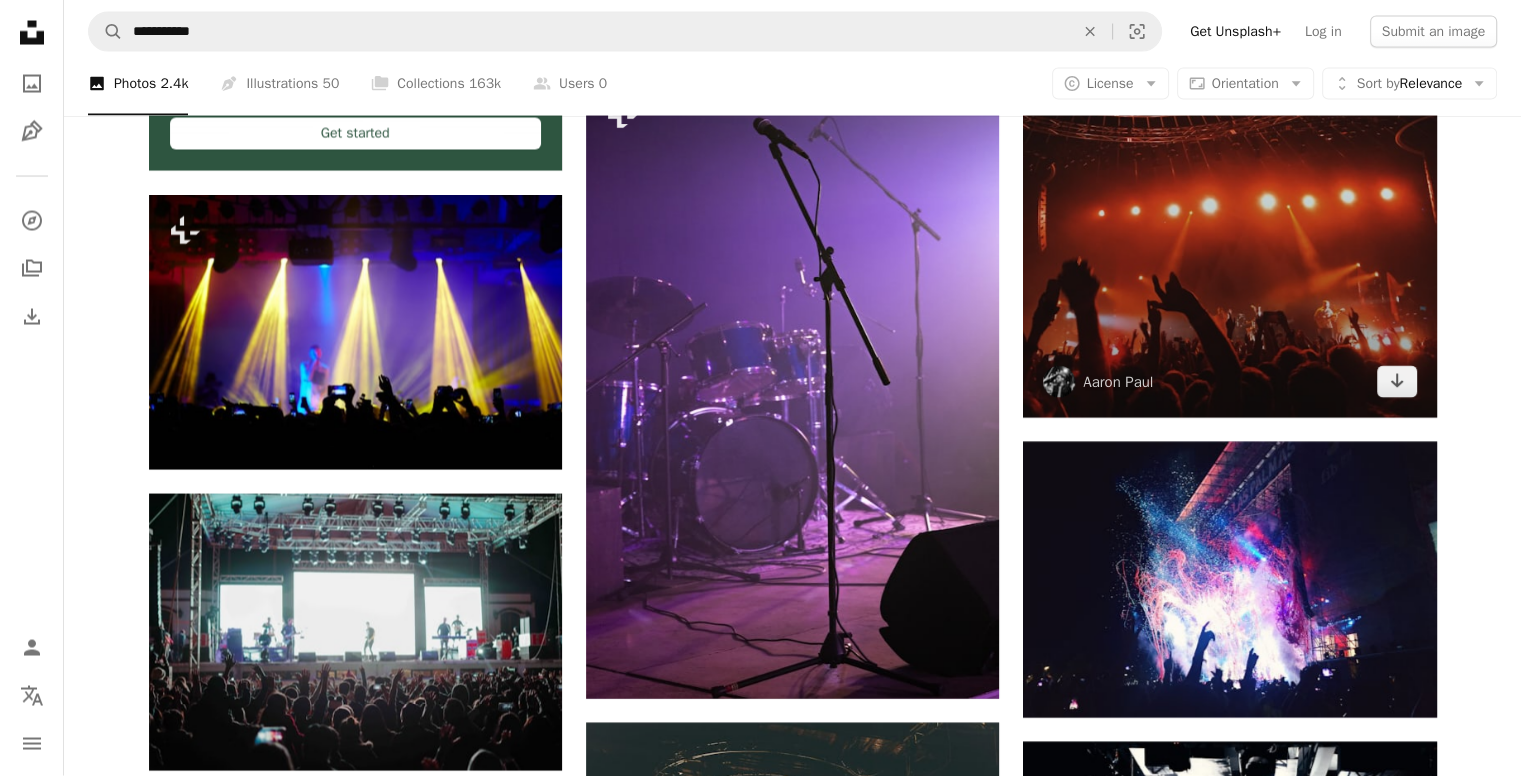 click at bounding box center (1229, 141) 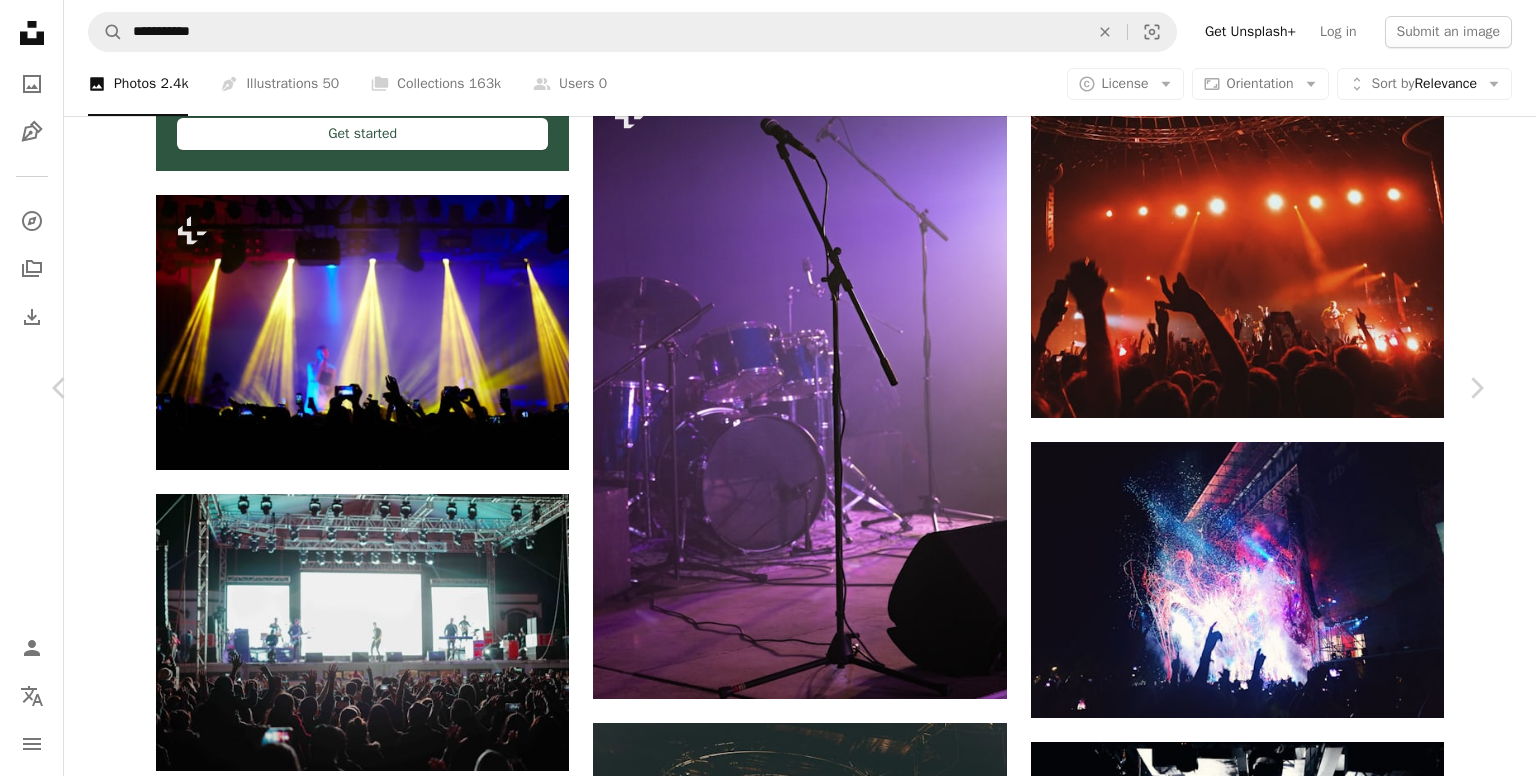 click on "An X shape Chevron left Chevron right Aaron Paul aaronpaulos A heart A plus sign Edit image   Plus sign for Unsplash+ Download free Chevron down Zoom in ––– ––  –– ––– –––– –––– ––– ––  –– ––– –––– –––– ––– ––  –– ––– –––– –––– A forward-right arrow Share Info icon Info More Actions Young The Giant | Home of the Strange –––   – –––  – – ––  – ––––. ––– ––– ––––  –––– ––– ––– – –––– –––– ––– –––   –––– –––– Browse premium related images on iStock  |  Save 20% with code UNSPLASH20 Related images A heart A plus sign KG dela Pena Arrow pointing down Plus sign for Unsplash+ A heart A plus sign Getty Images For  Unsplash+ A lock   Download Plus sign for Unsplash+ A heart A plus sign Natalia Blauth For  Unsplash+ A lock   Download A heart A plus sign Nainoa Shizuru Arrow pointing down A heart" at bounding box center [768, 4420] 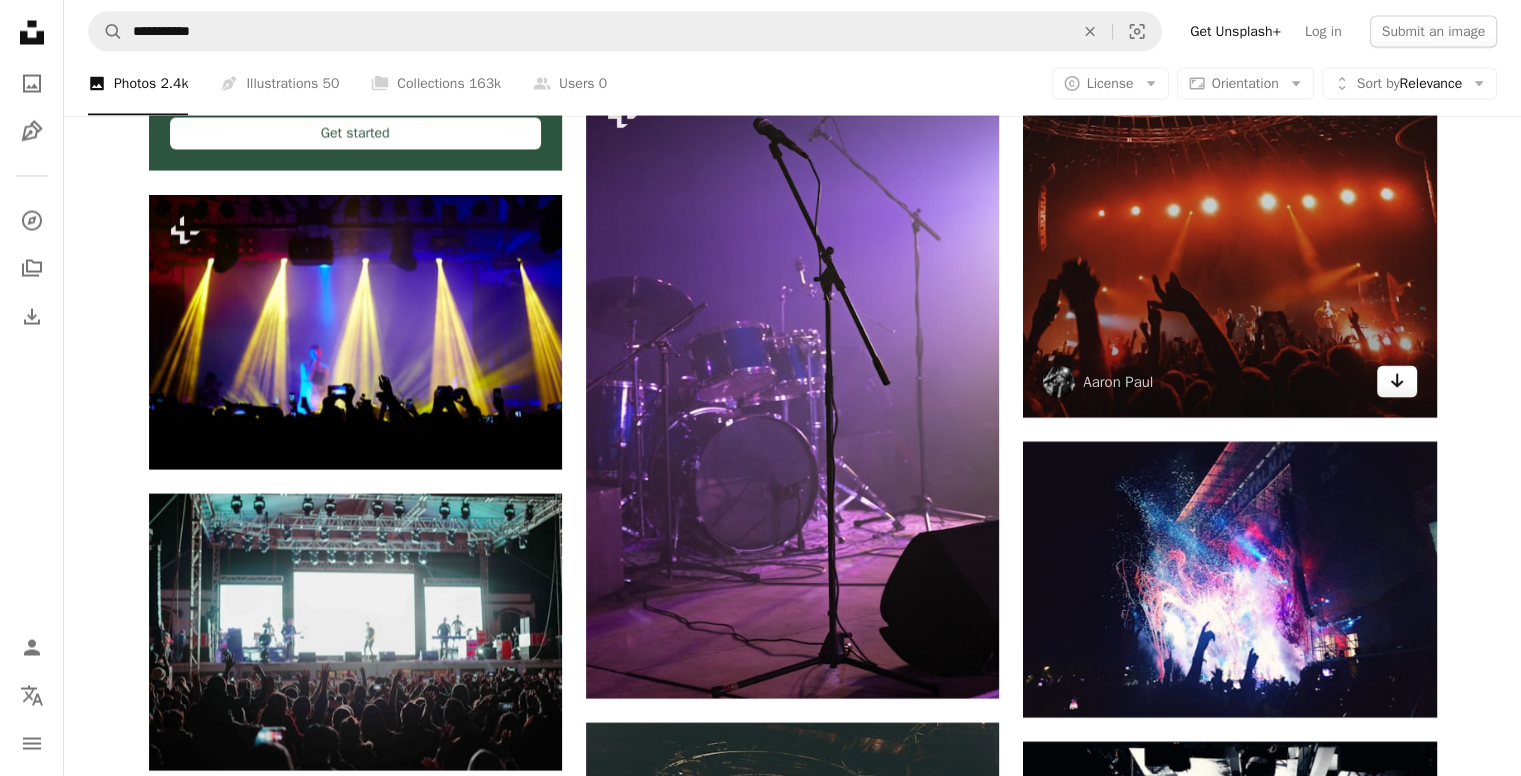 click on "Arrow pointing down" at bounding box center [1397, 382] 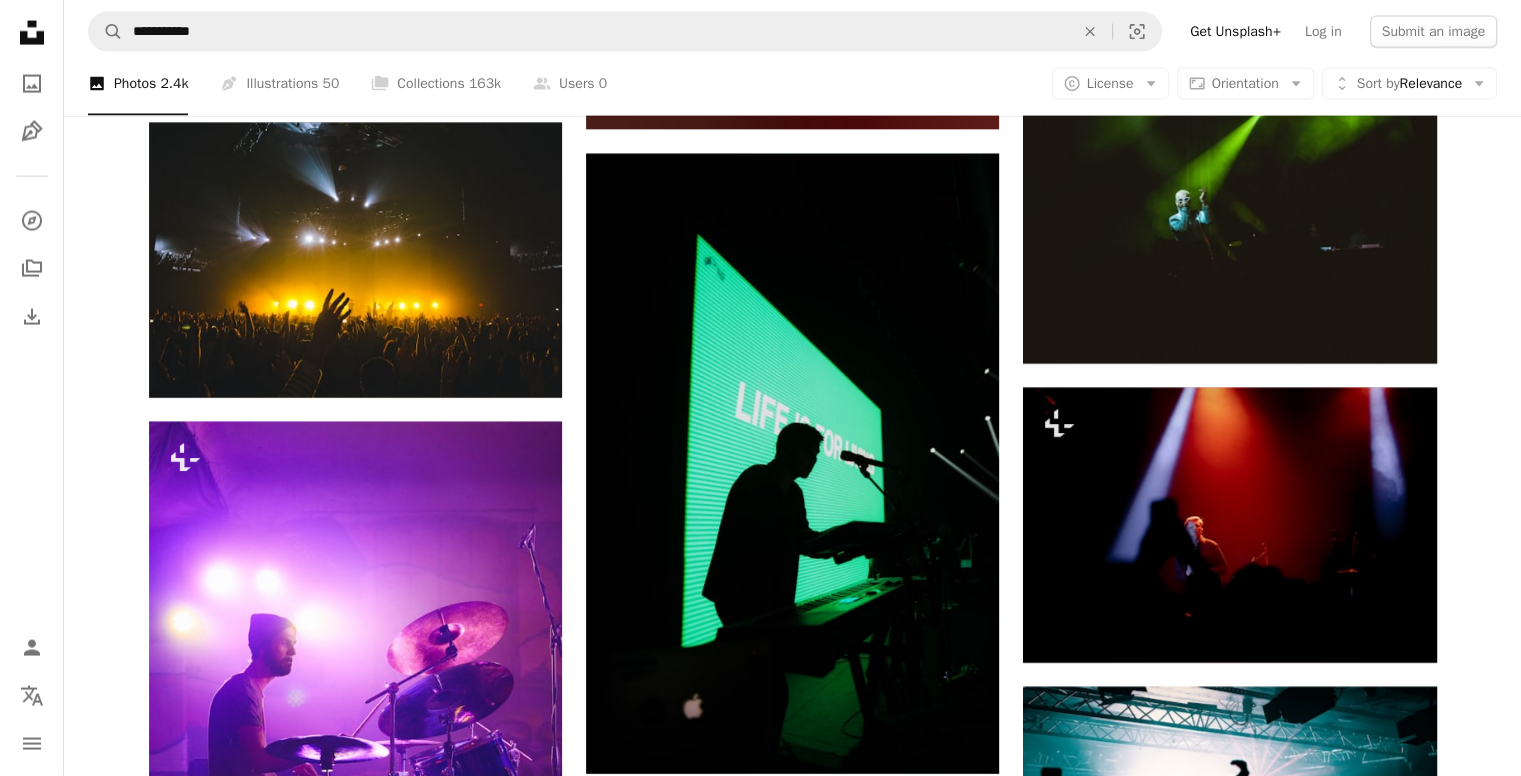 scroll, scrollTop: 12028, scrollLeft: 0, axis: vertical 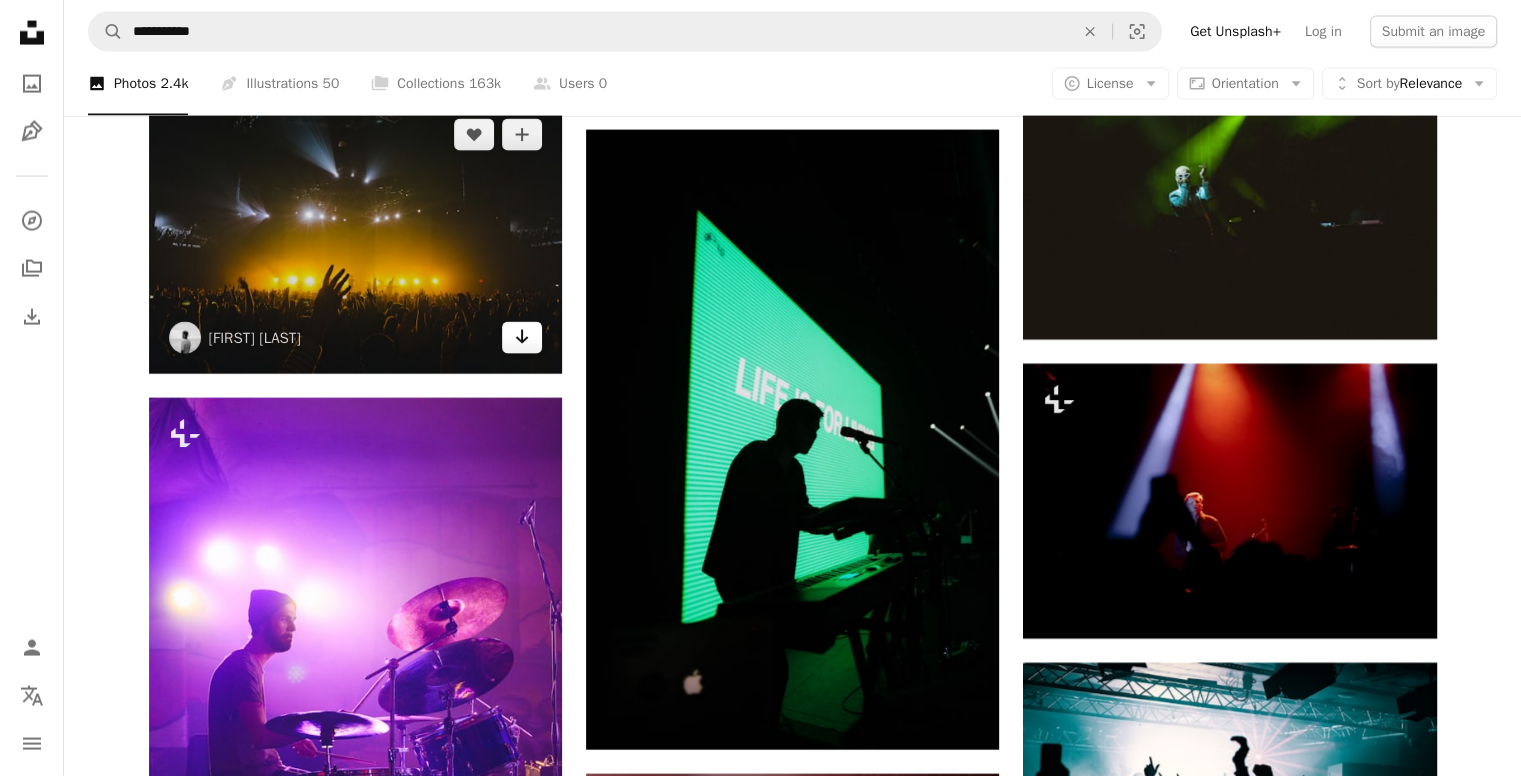 click on "Arrow pointing down" 